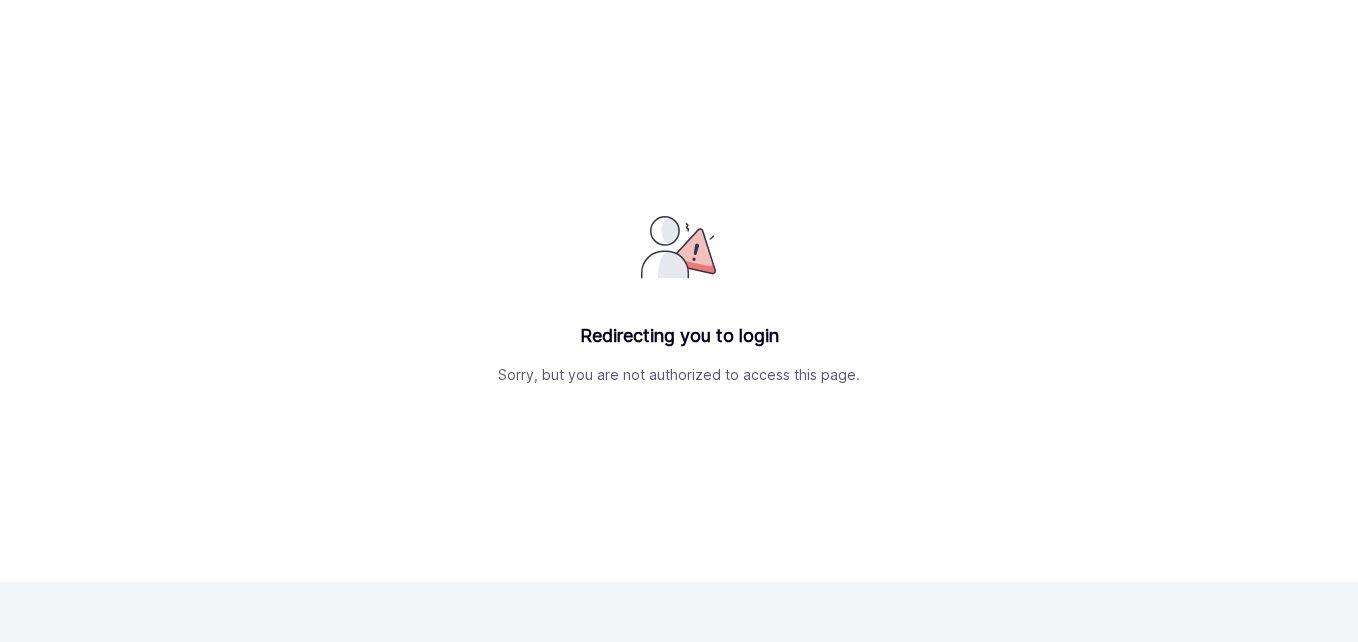 scroll, scrollTop: 0, scrollLeft: 0, axis: both 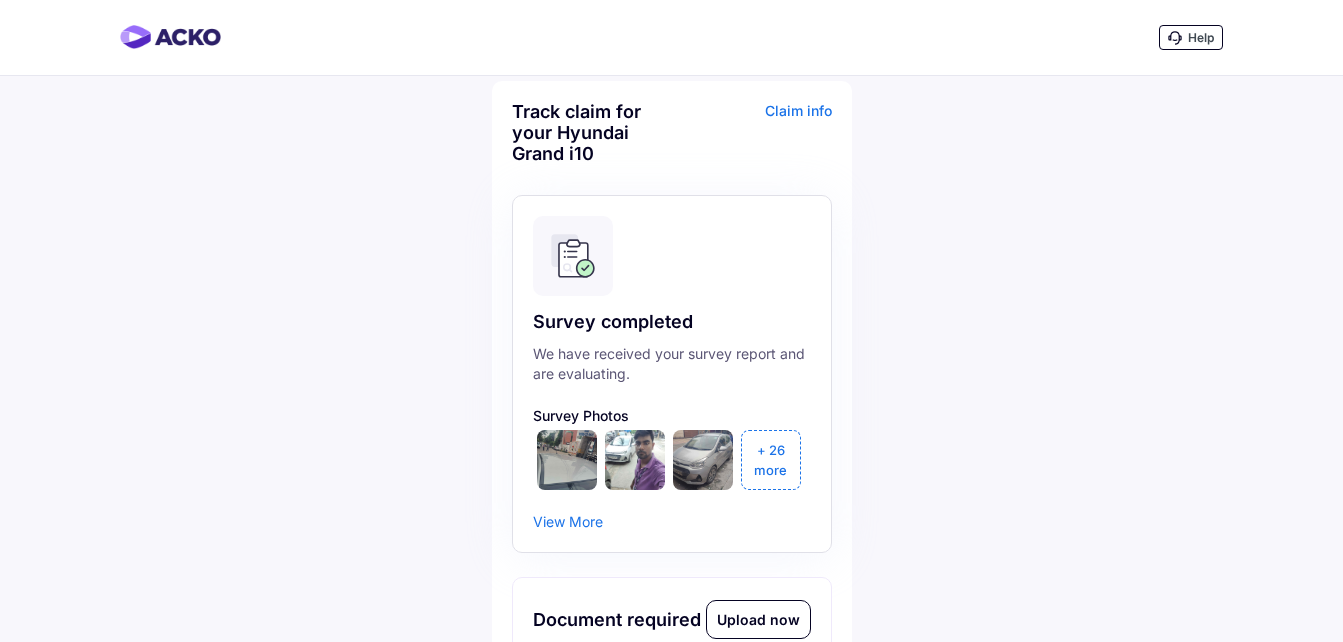 click on "View More" 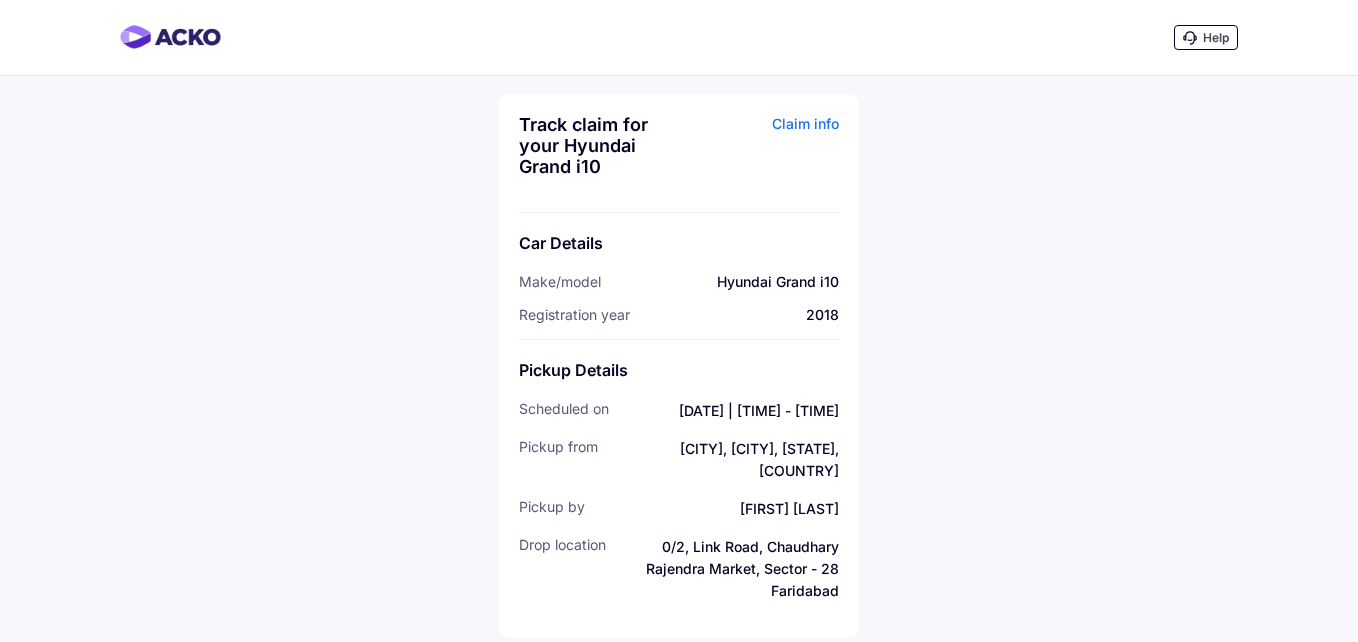 click on "Claim info" at bounding box center (761, 153) 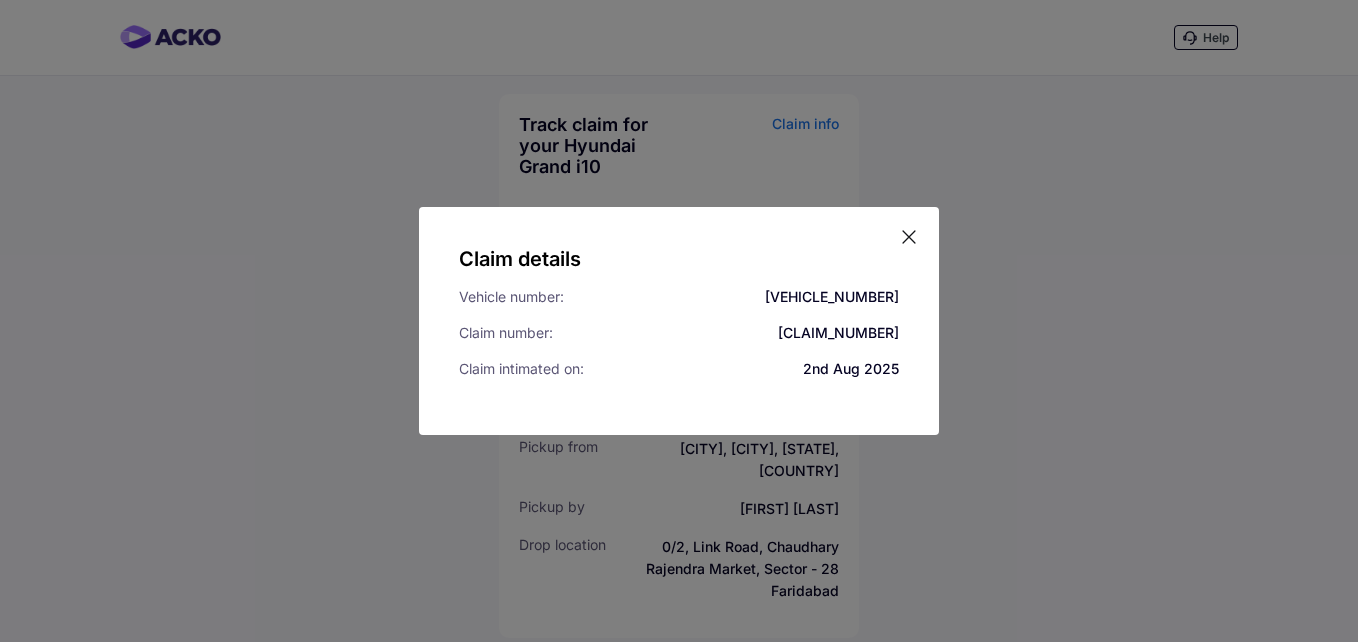 click on "Claim details Vehicle number: [VEHICLE_NUMBER] Claim number: [CLAIM_NUMBER] Claim intimated on: [DATE] [DATE]" at bounding box center [679, 321] 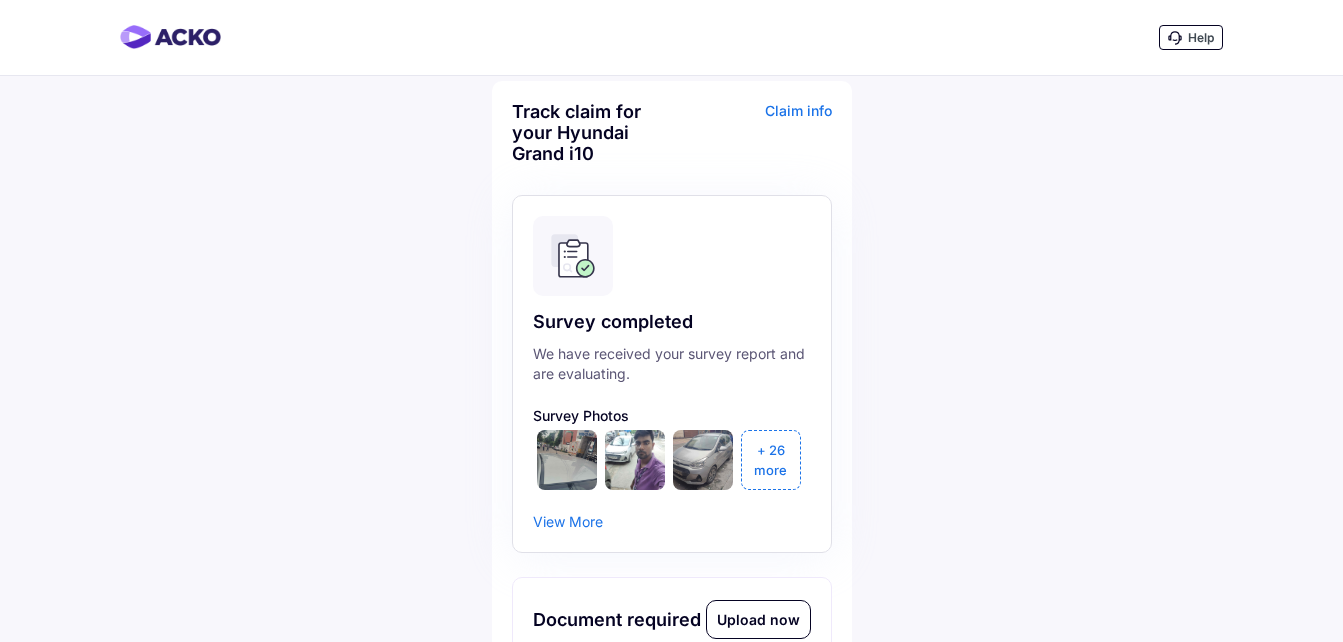click on "+ 26" at bounding box center (771, 450) 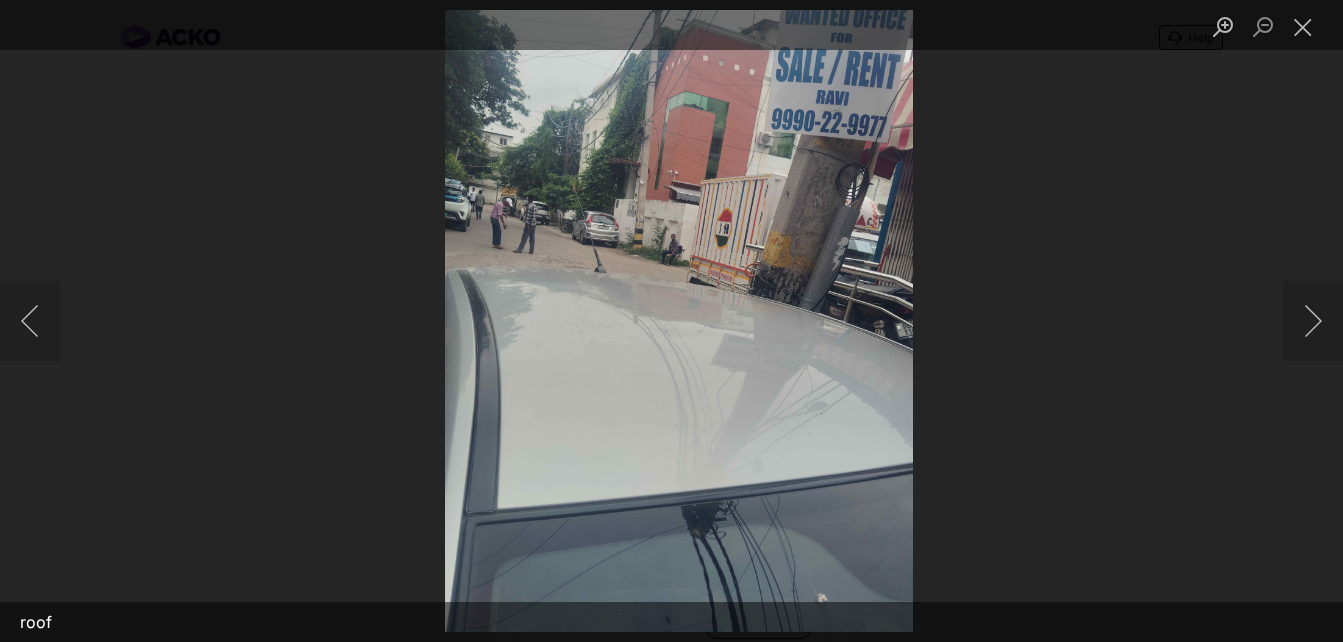 drag, startPoint x: 1342, startPoint y: 165, endPoint x: 1361, endPoint y: 401, distance: 236.7636 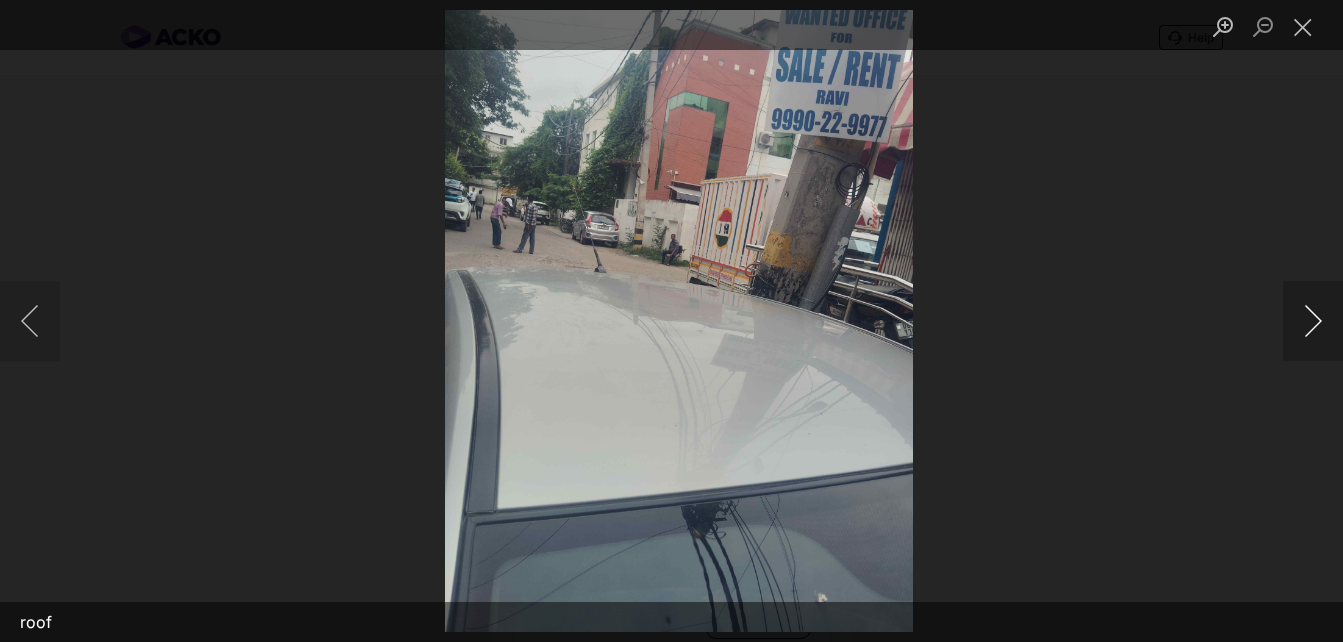 click at bounding box center [1313, 321] 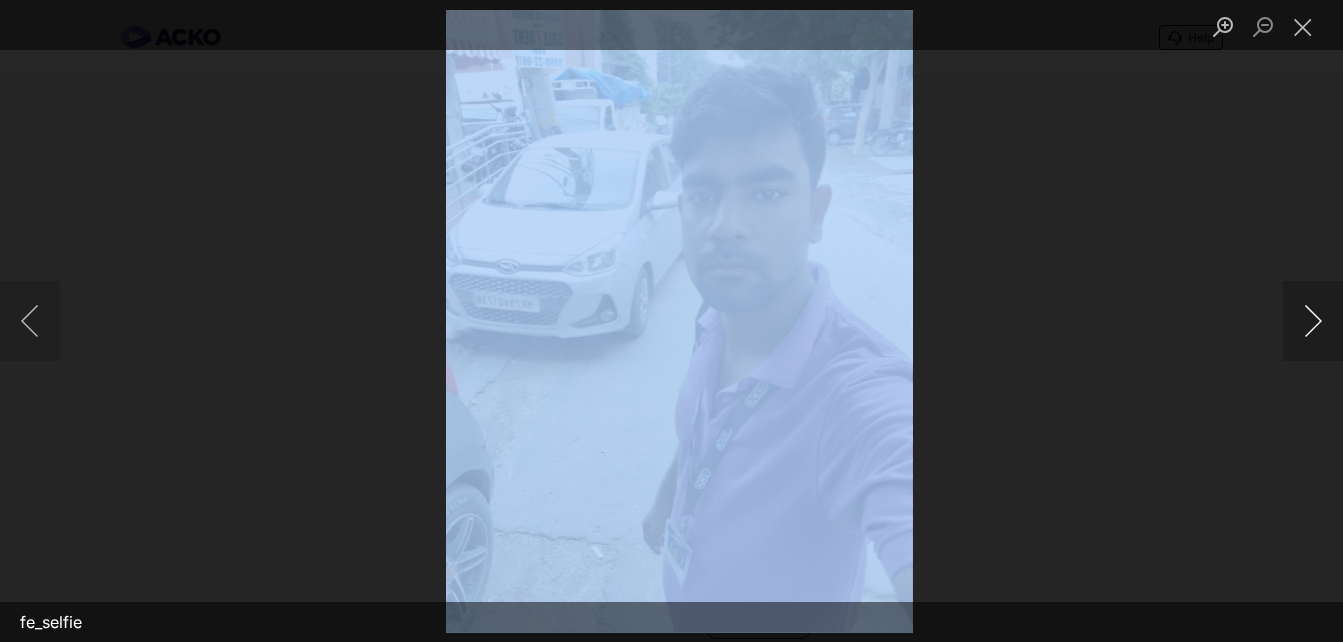 click at bounding box center (1313, 321) 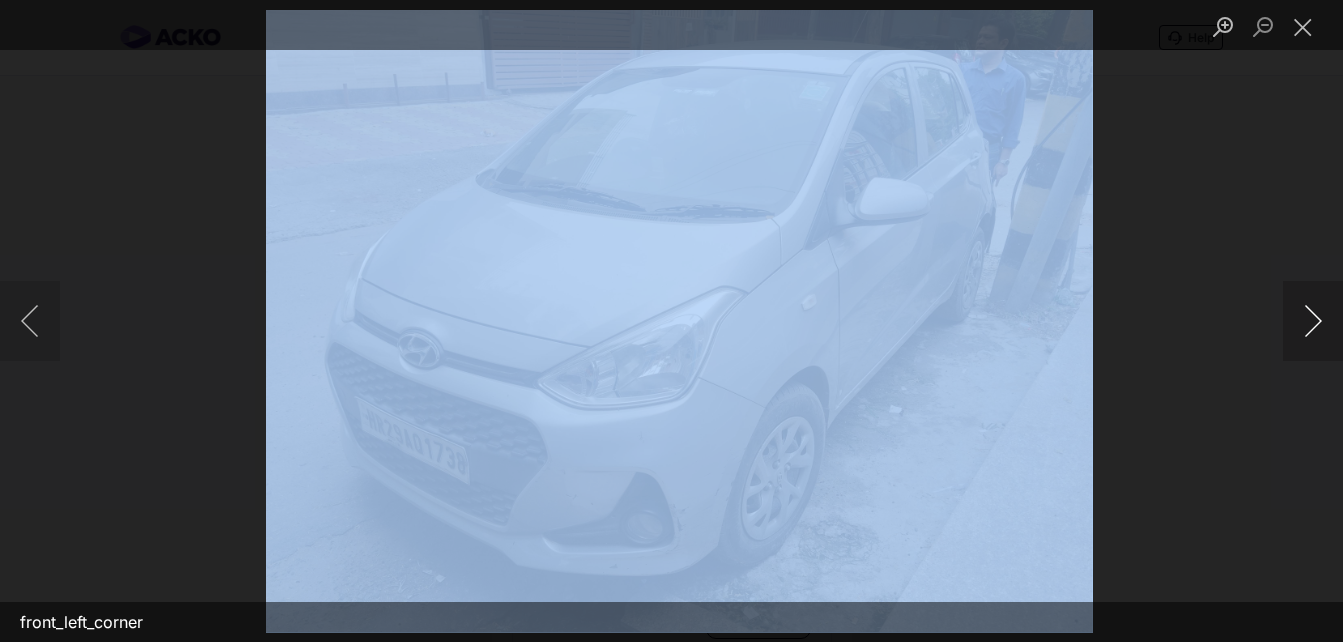 click at bounding box center (1313, 321) 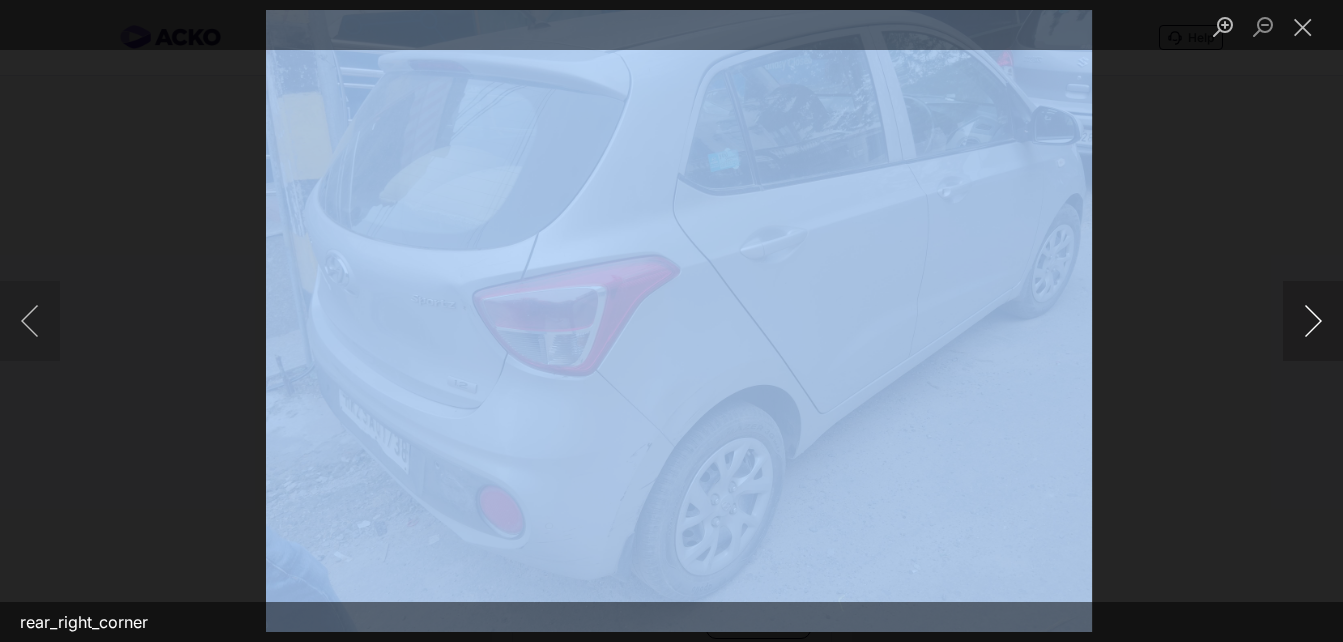 click at bounding box center [1313, 321] 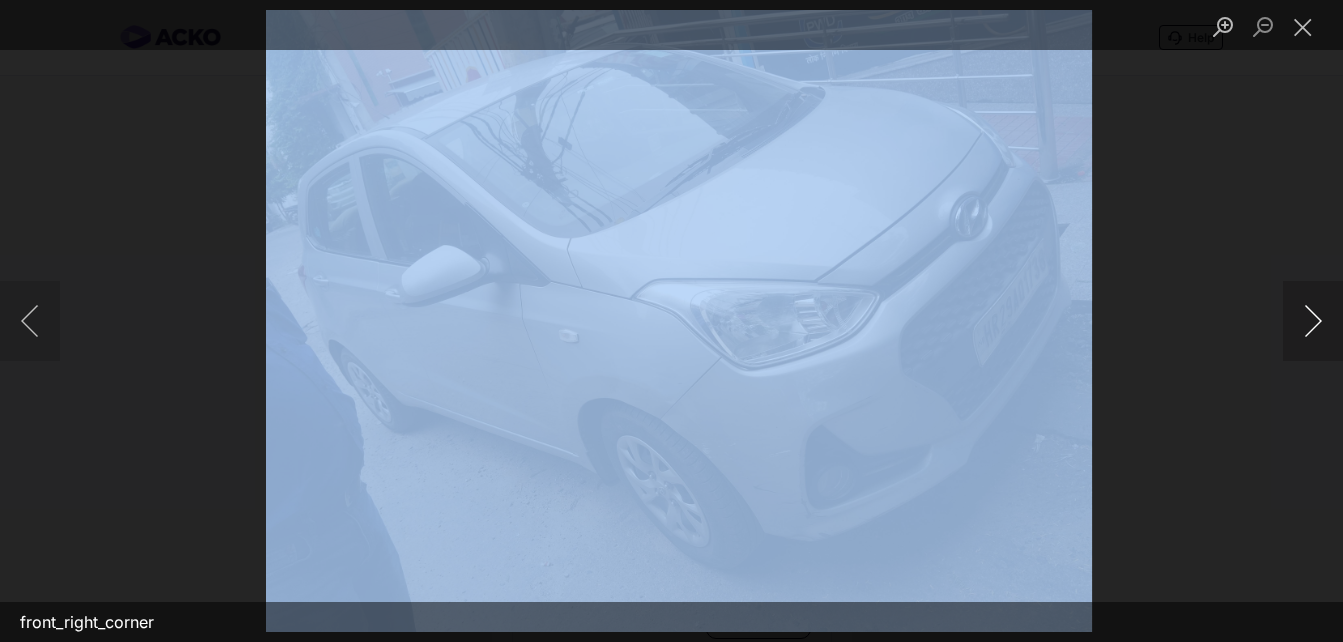 click at bounding box center (1313, 321) 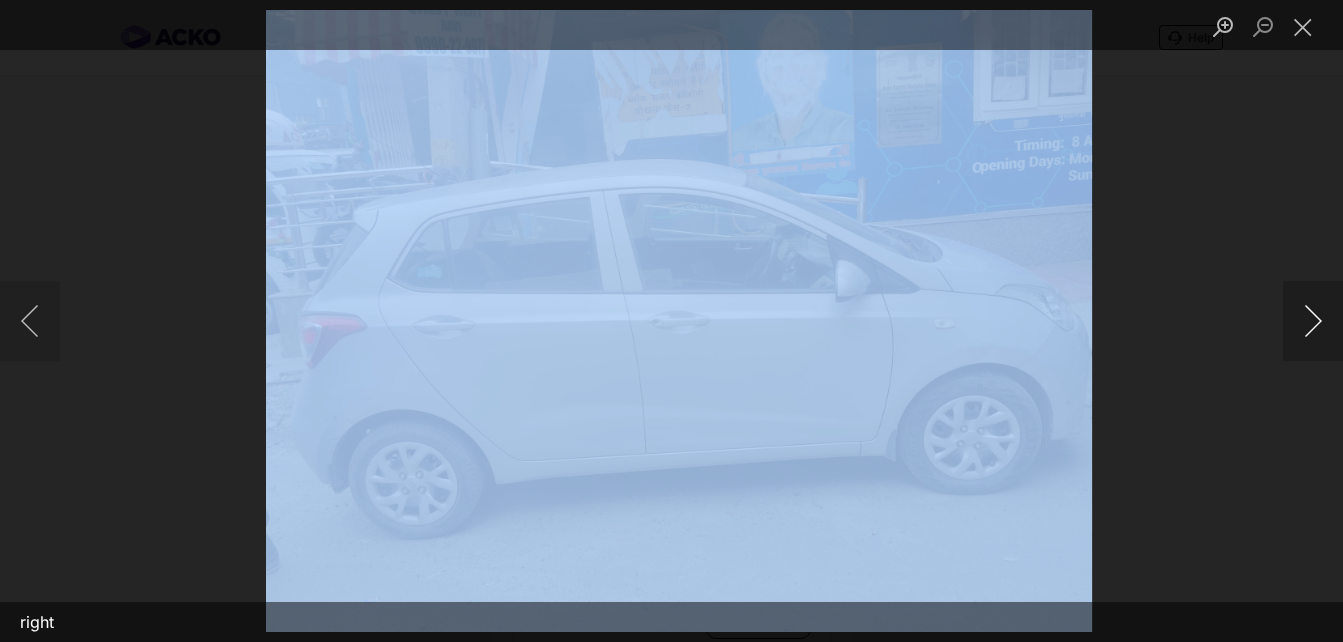 click at bounding box center (1313, 321) 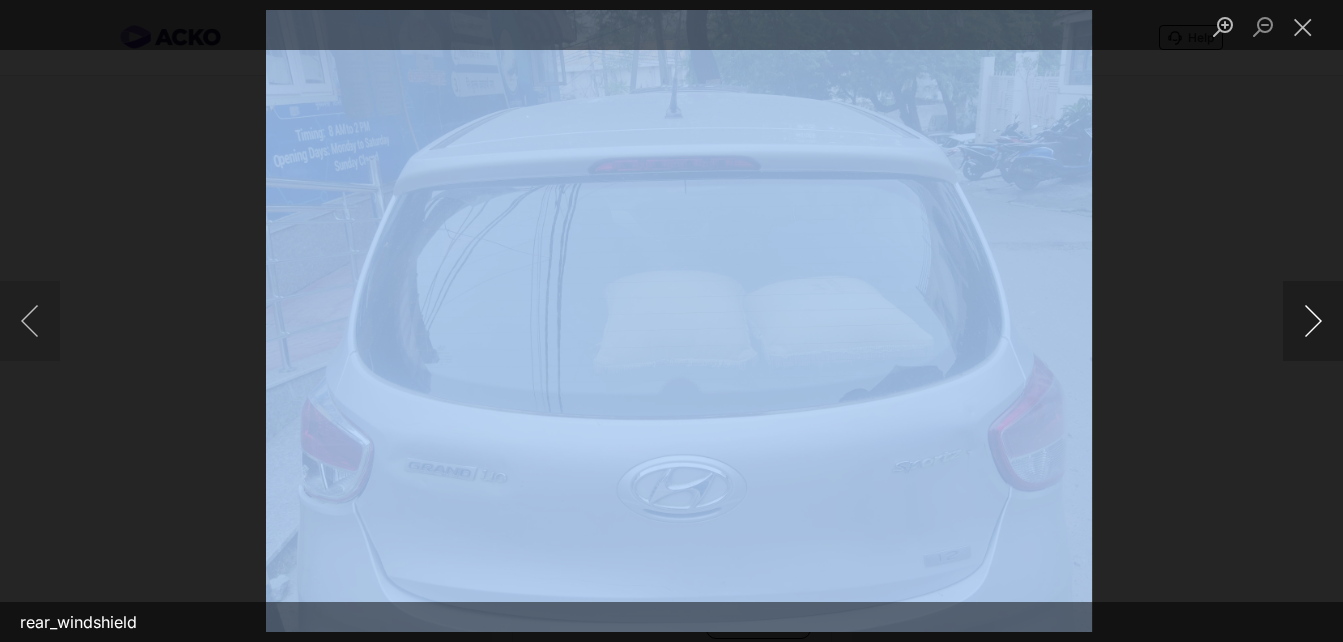 click at bounding box center [1313, 321] 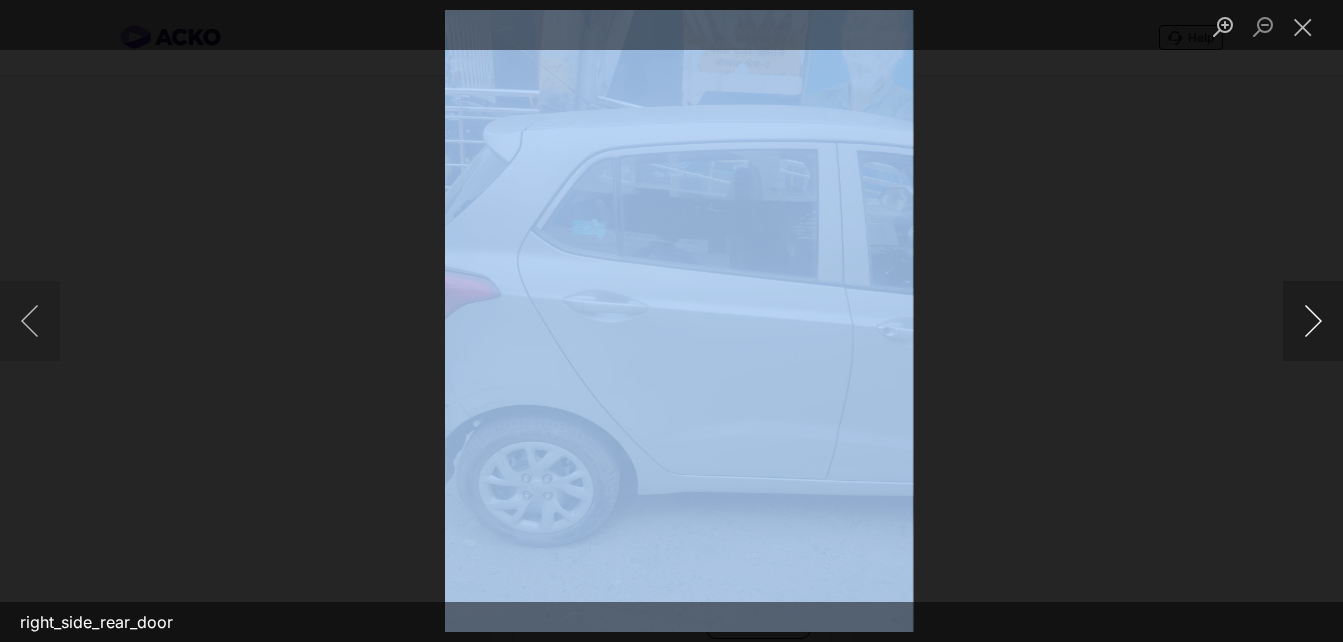 click at bounding box center (1313, 321) 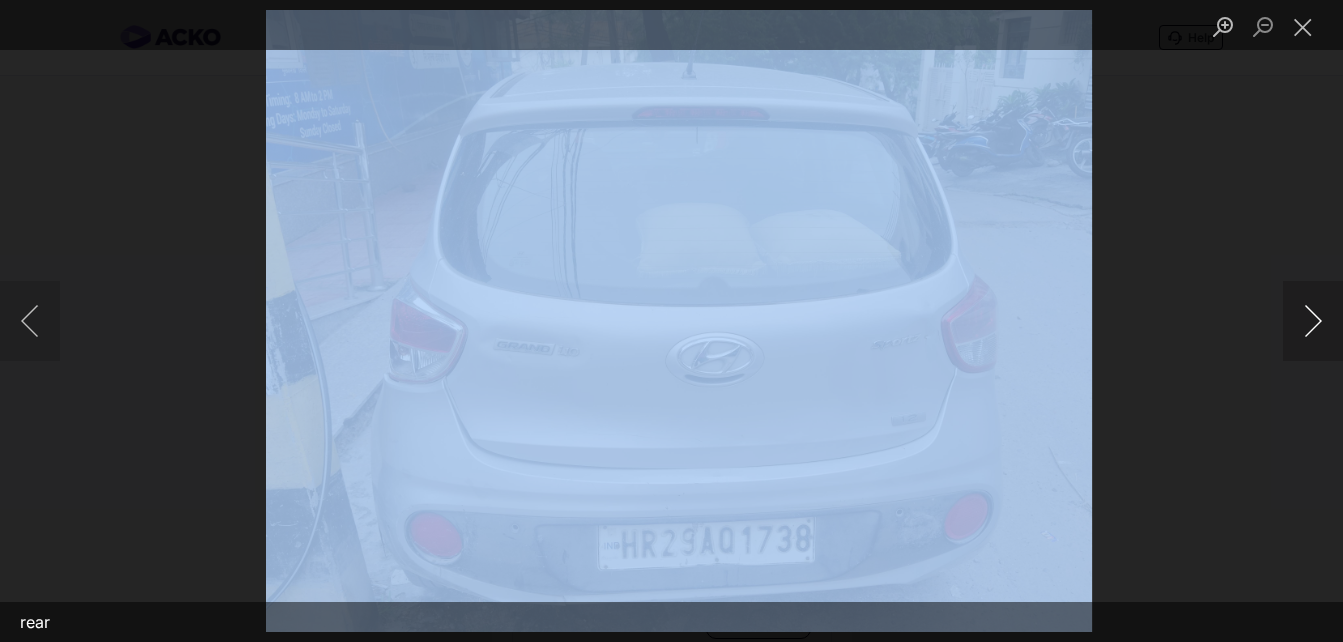 click at bounding box center (1313, 321) 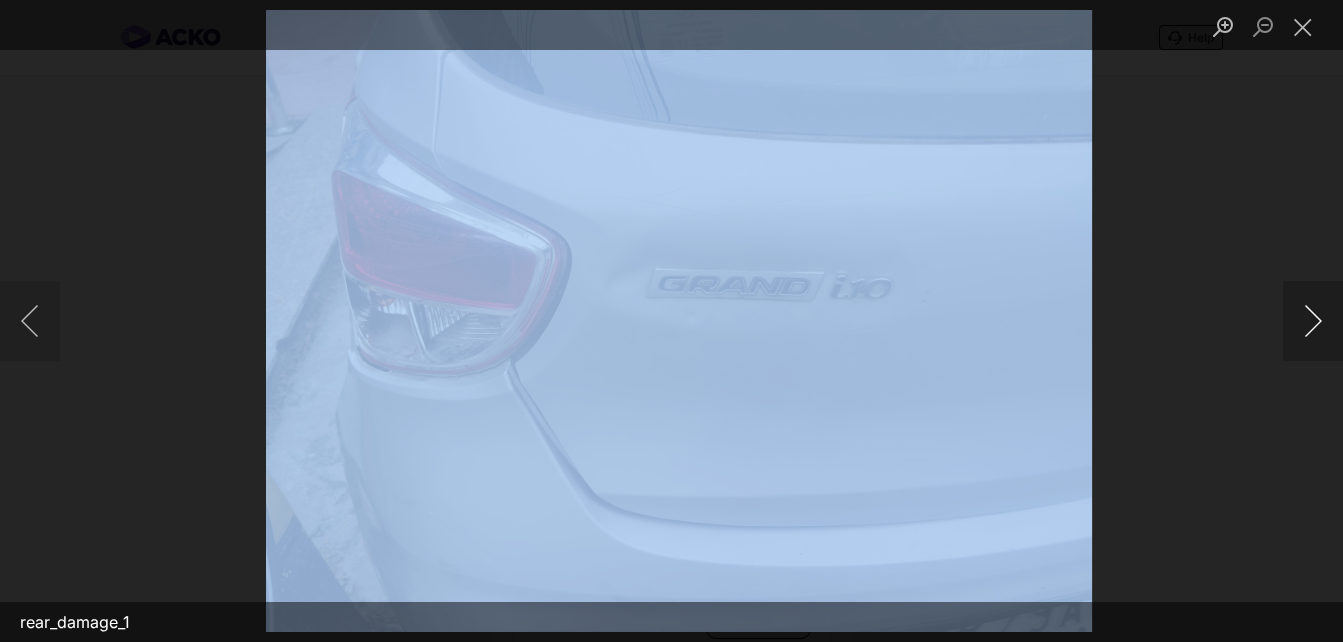 click at bounding box center [1313, 321] 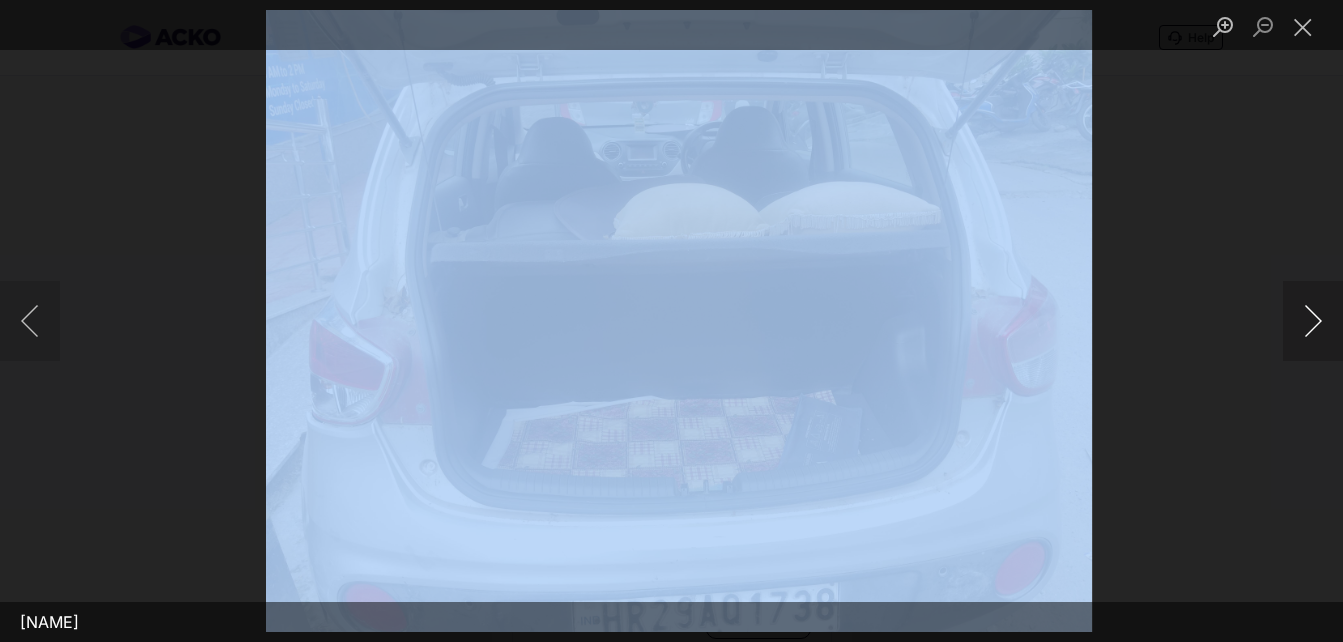 click at bounding box center (1313, 321) 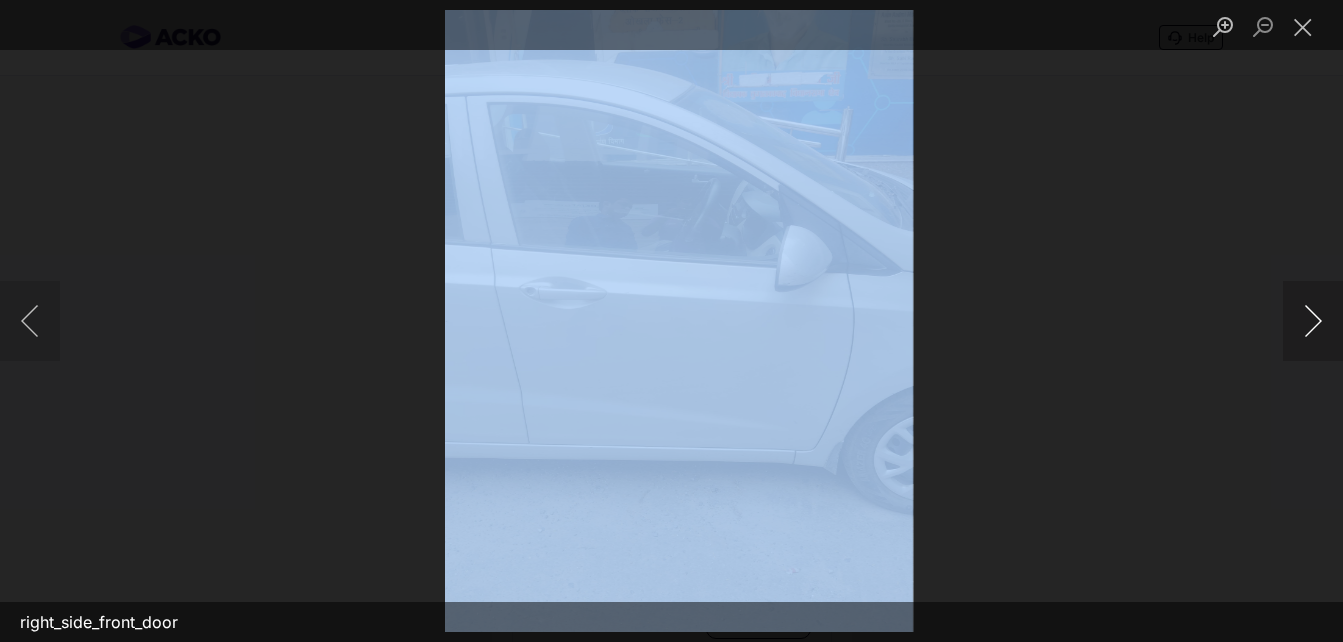 click at bounding box center [1313, 321] 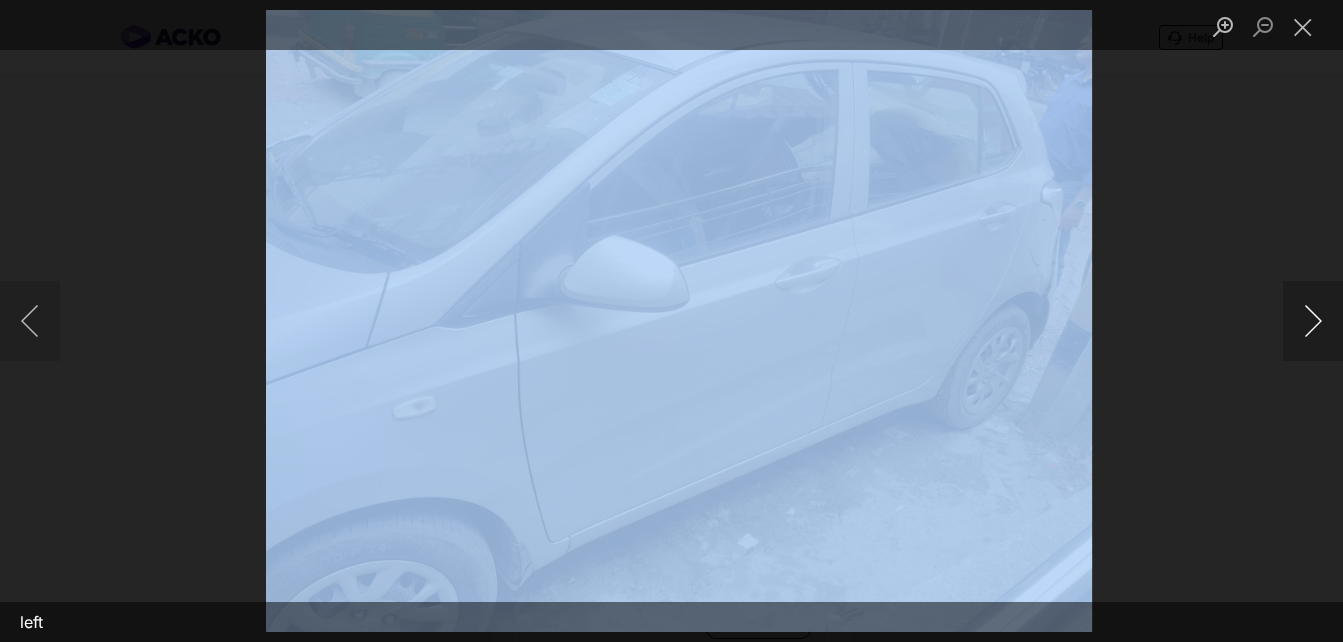 click at bounding box center [1313, 321] 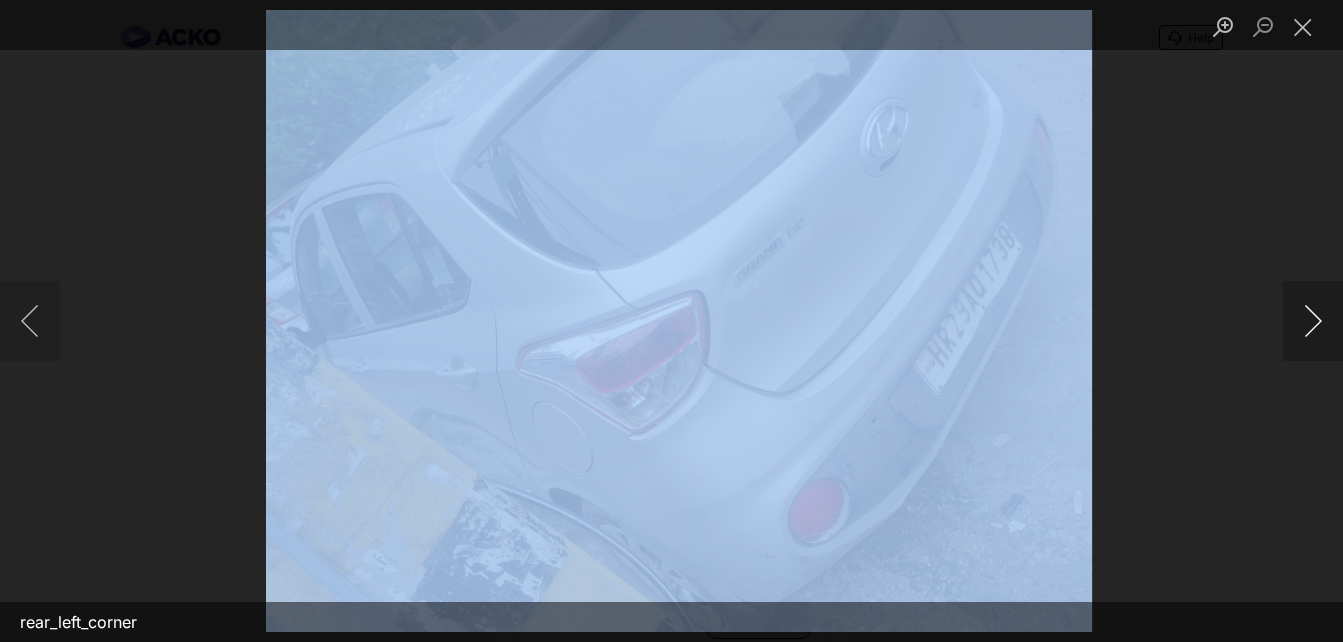 click at bounding box center [1313, 321] 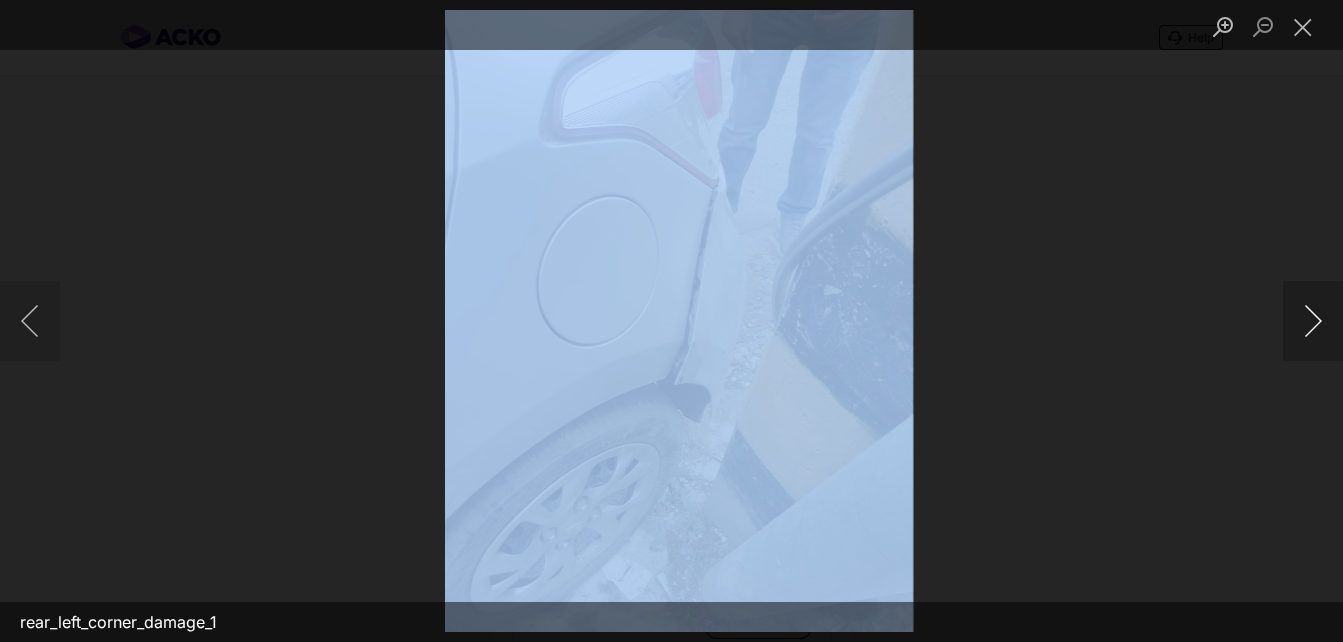 click at bounding box center (1313, 321) 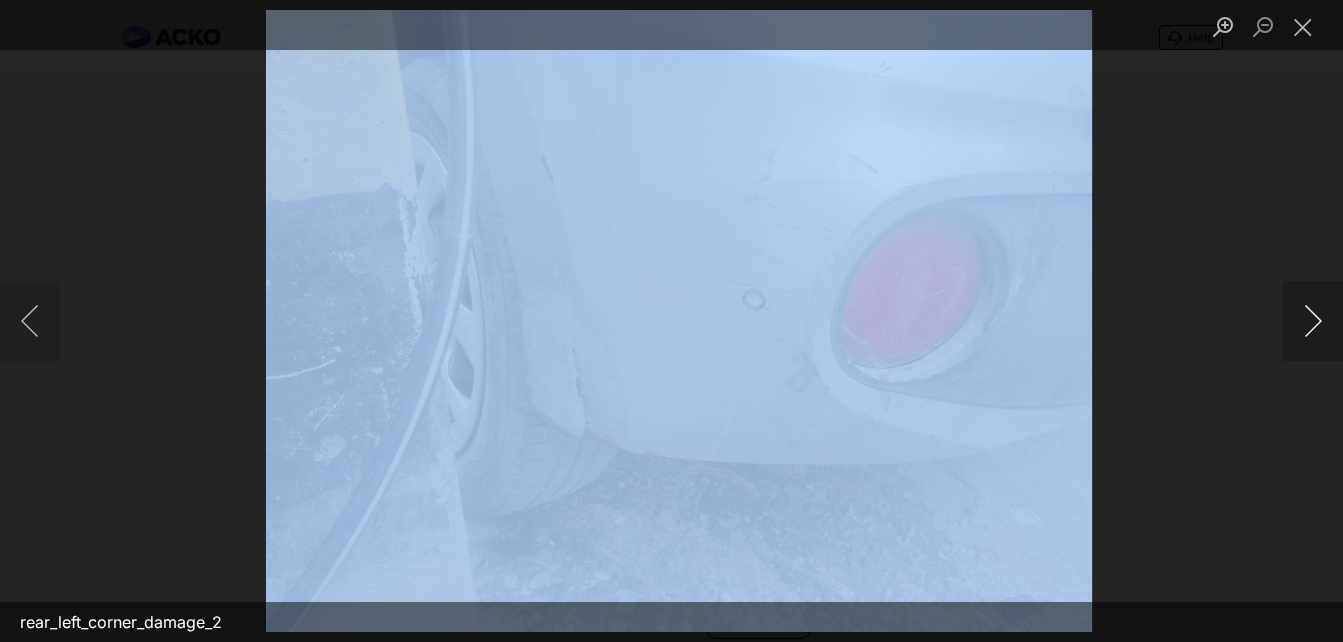 click at bounding box center (1313, 321) 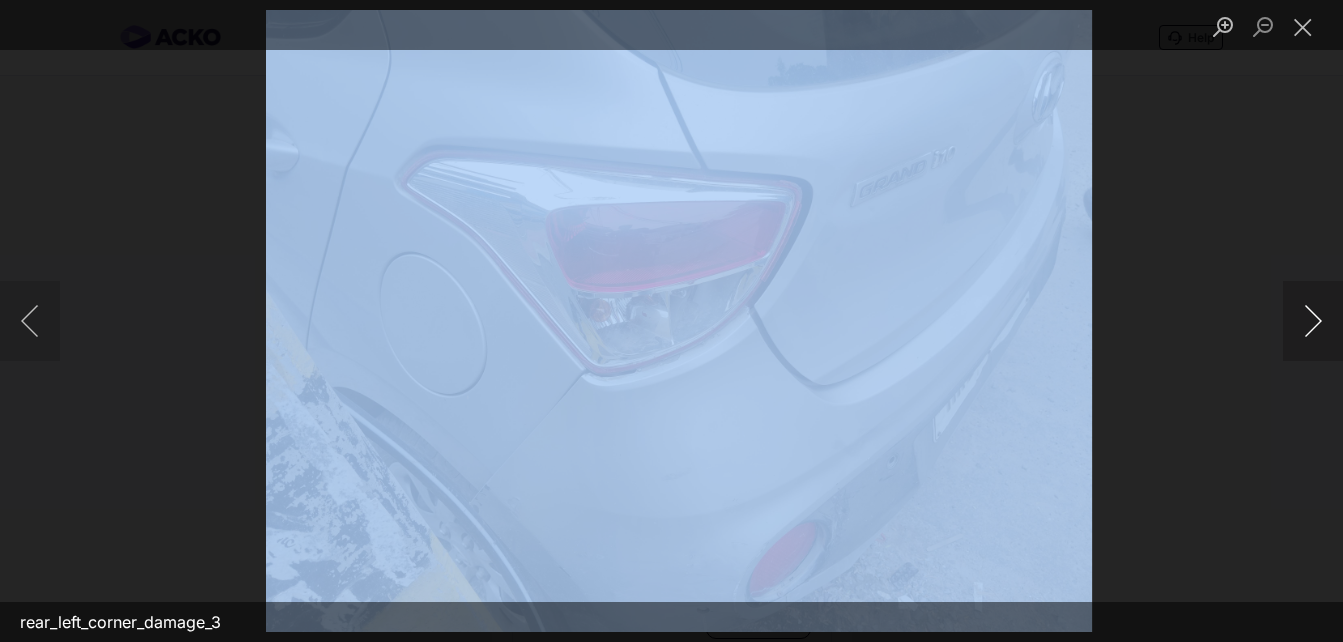 click at bounding box center (1313, 321) 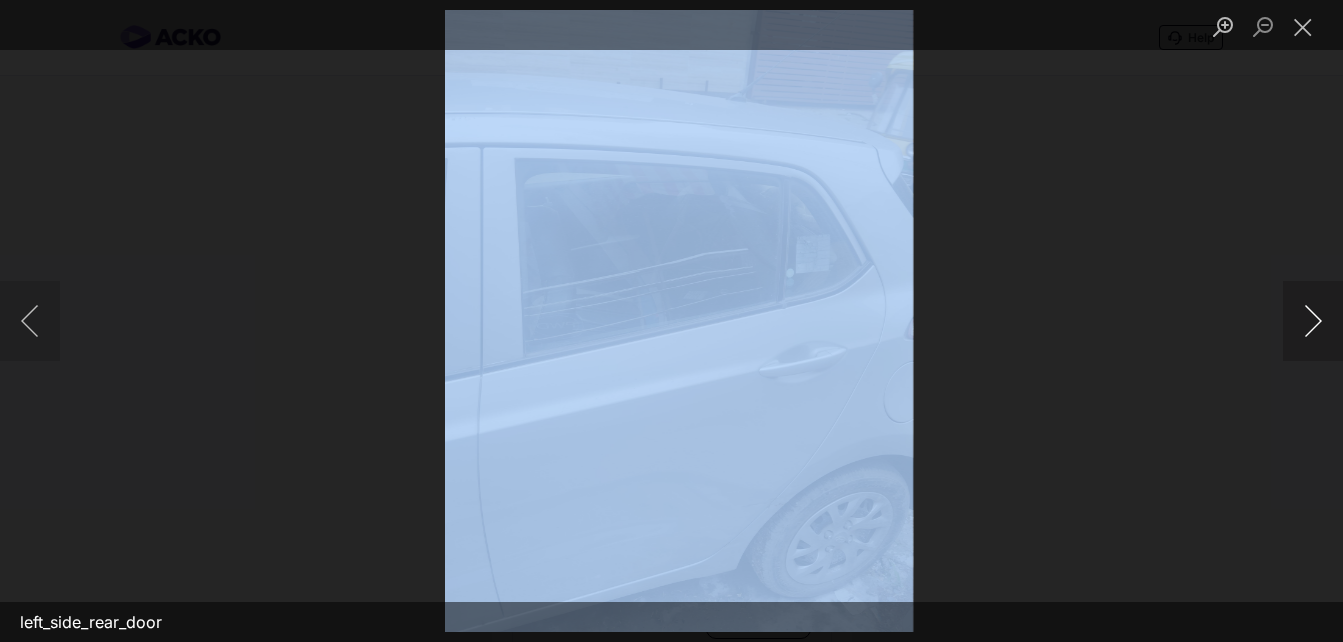 click at bounding box center (1313, 321) 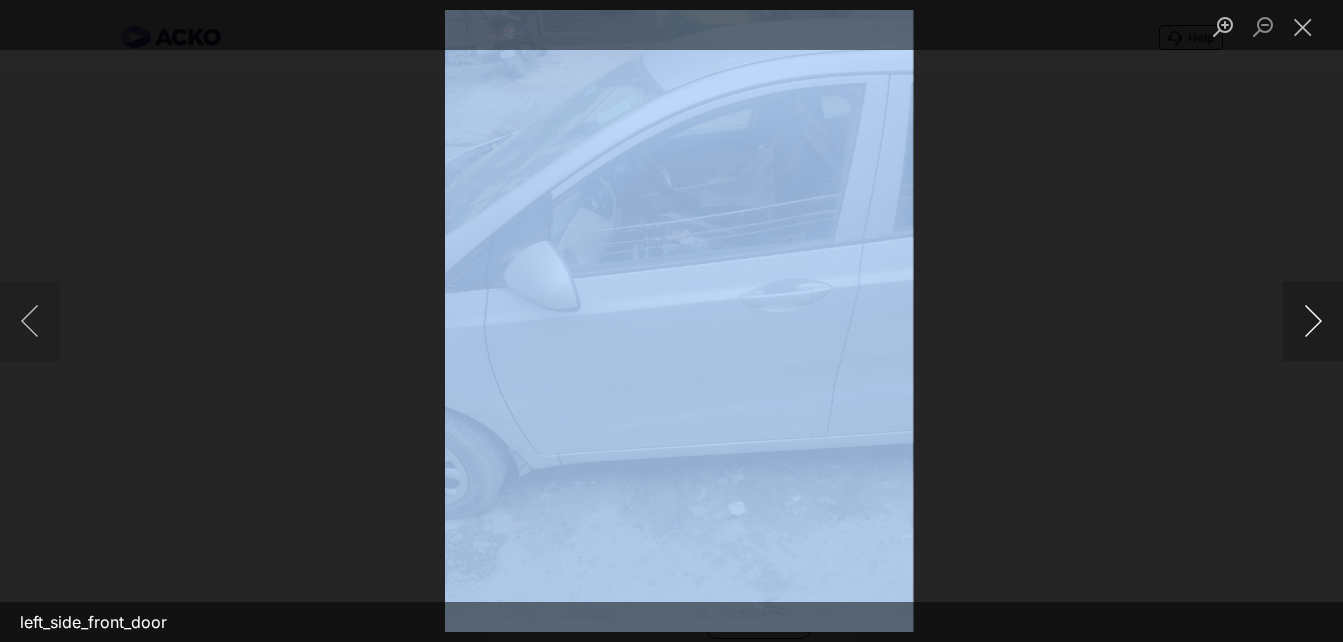 click at bounding box center (1313, 321) 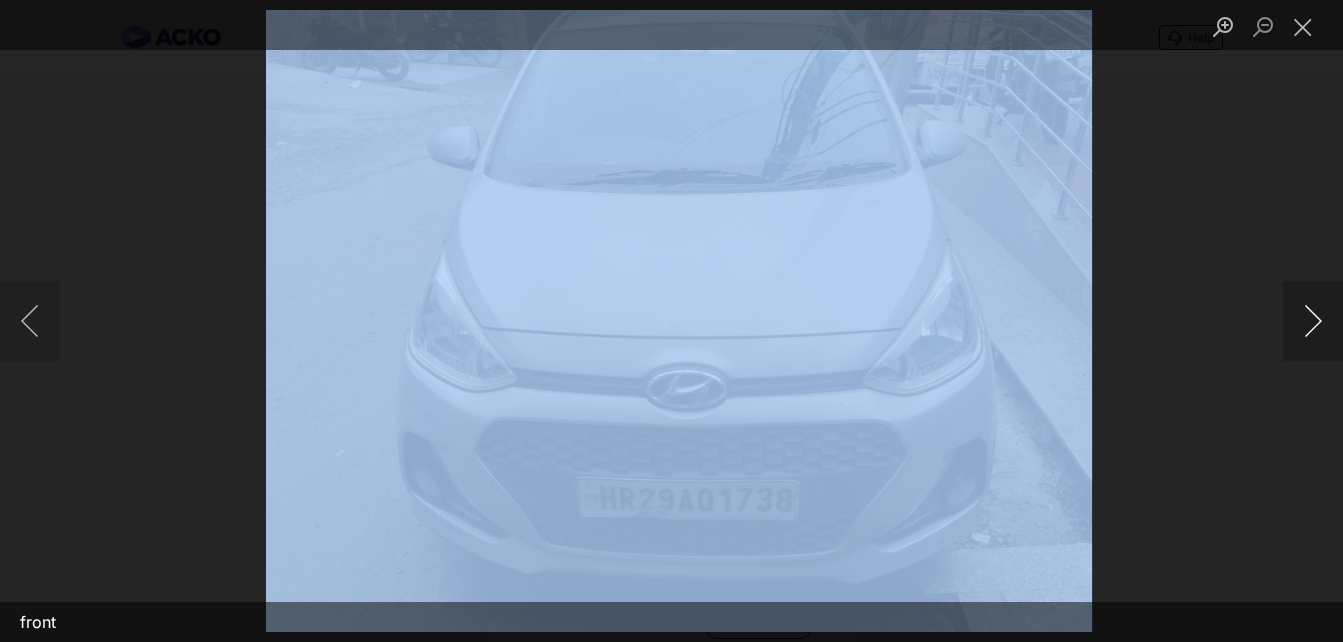 click at bounding box center [1313, 321] 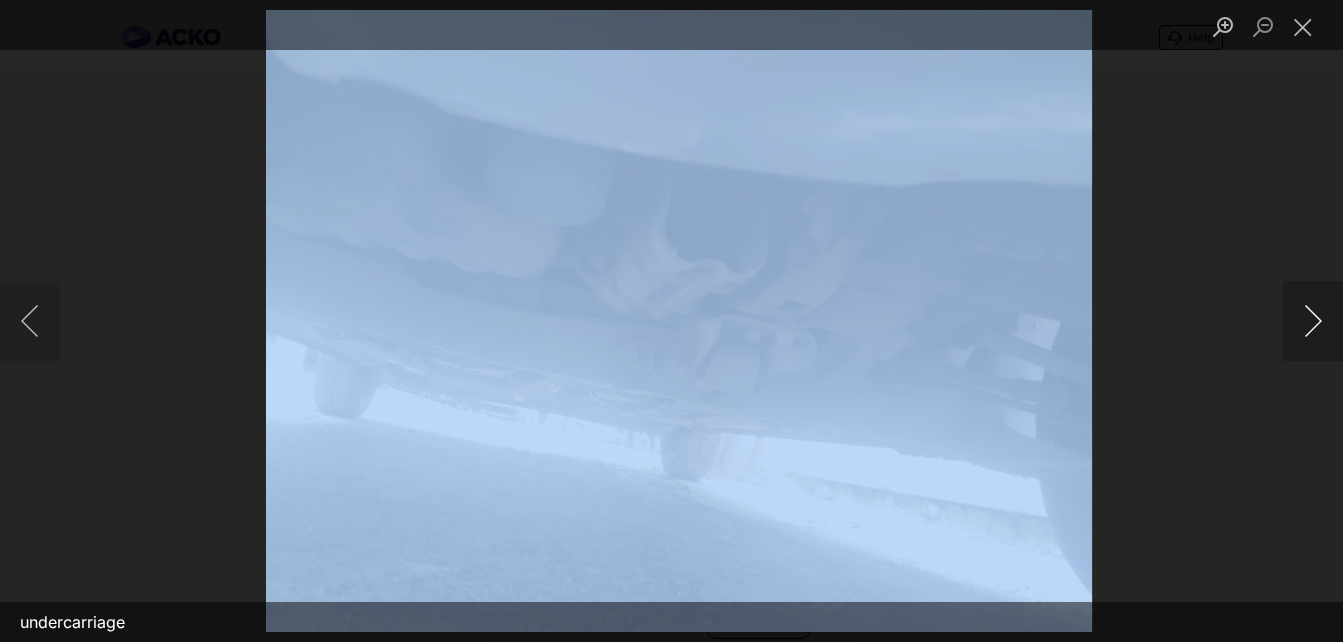 click at bounding box center (1313, 321) 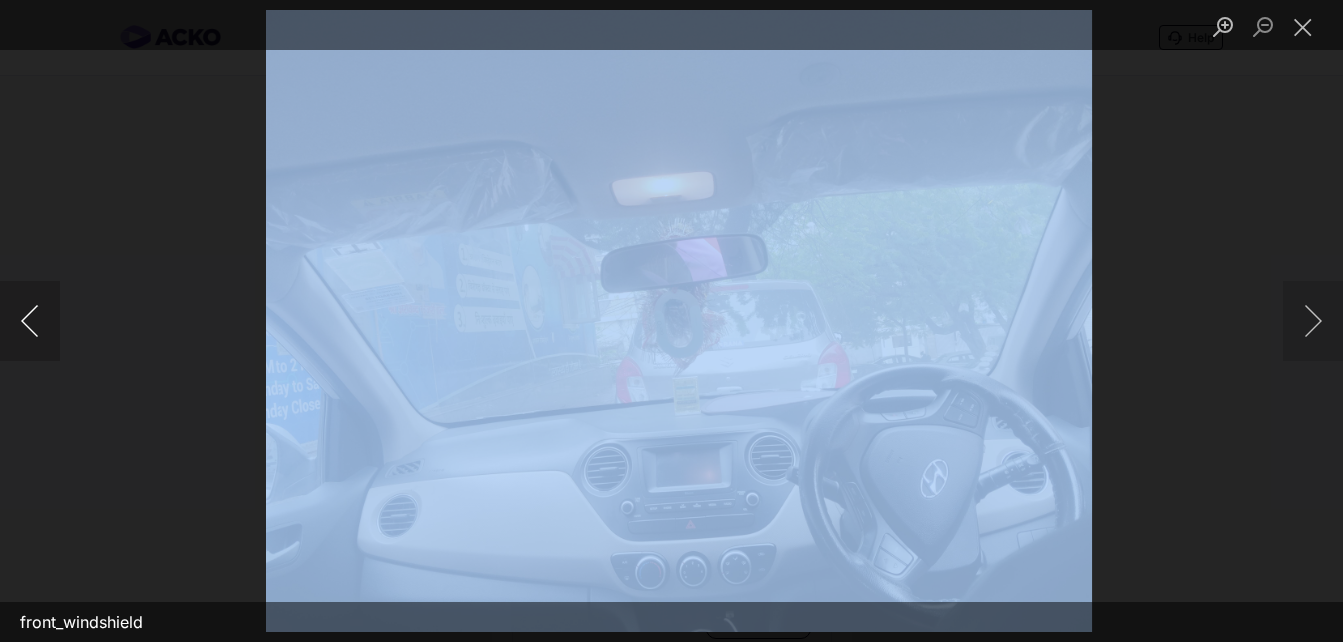 click at bounding box center [30, 321] 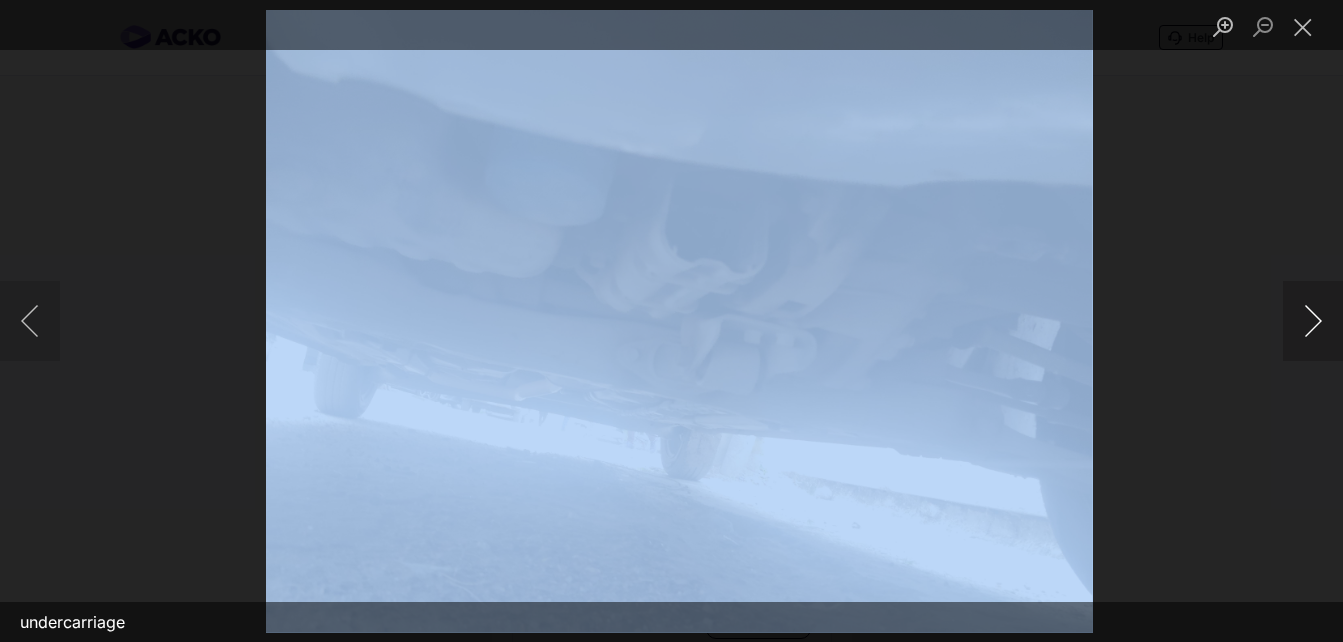 click at bounding box center [1313, 321] 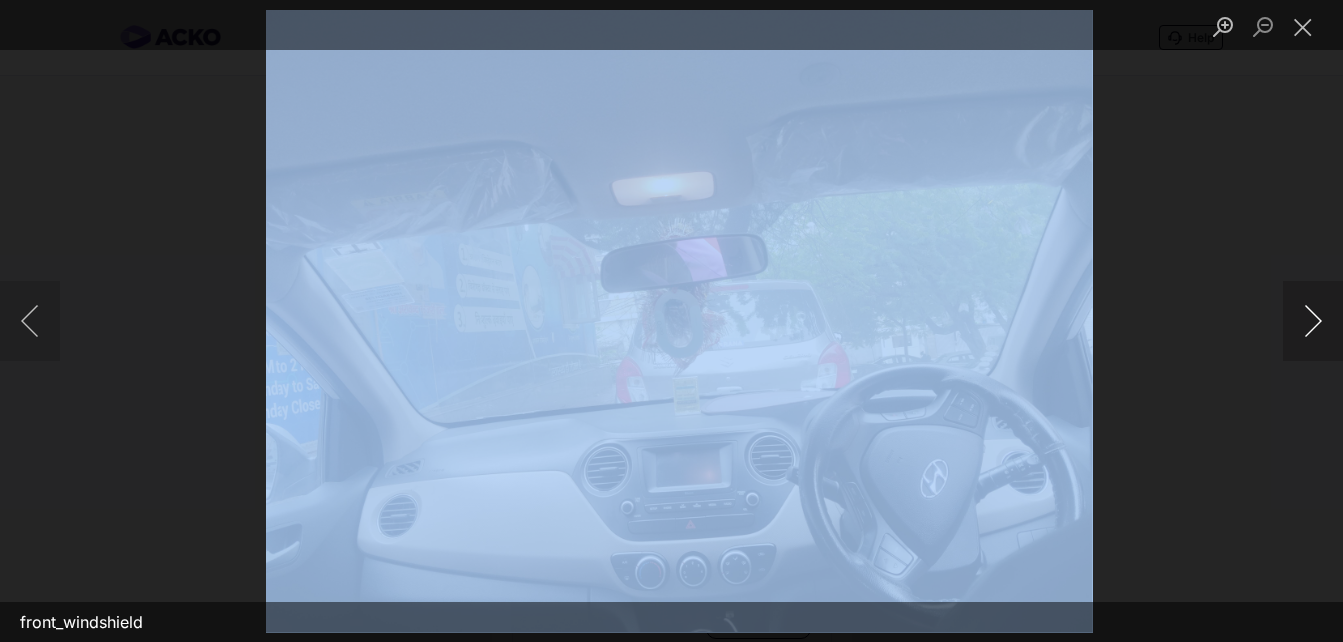 click at bounding box center [1313, 321] 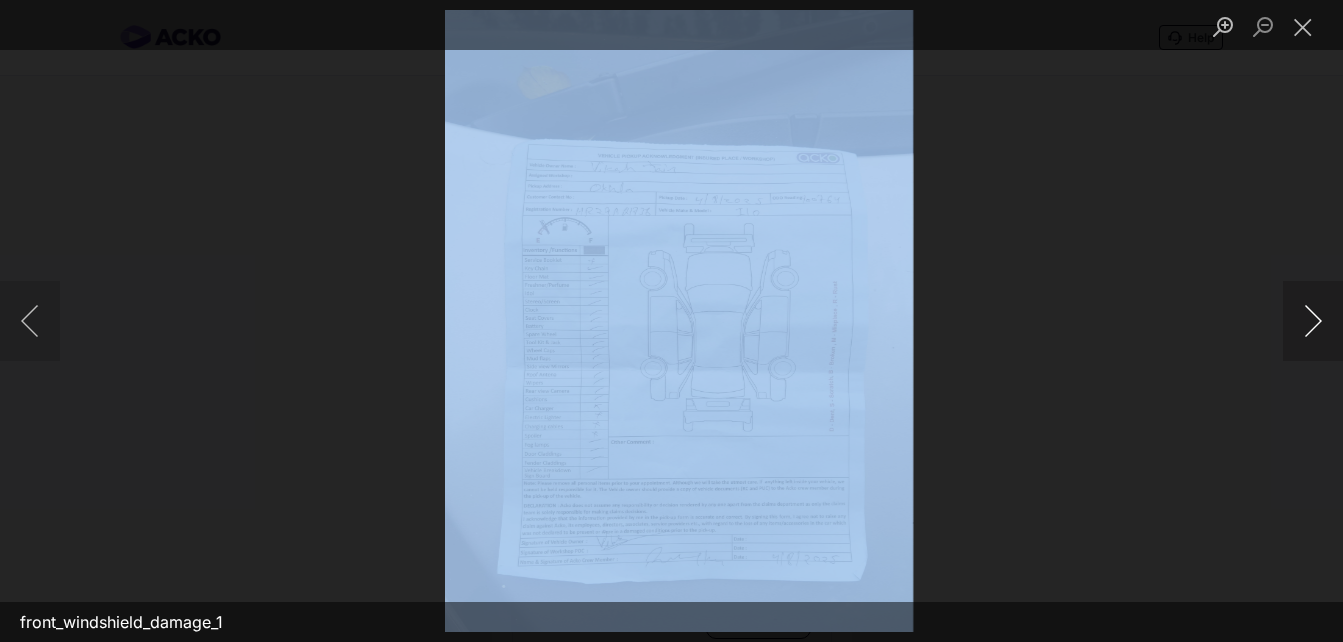 click at bounding box center (1313, 321) 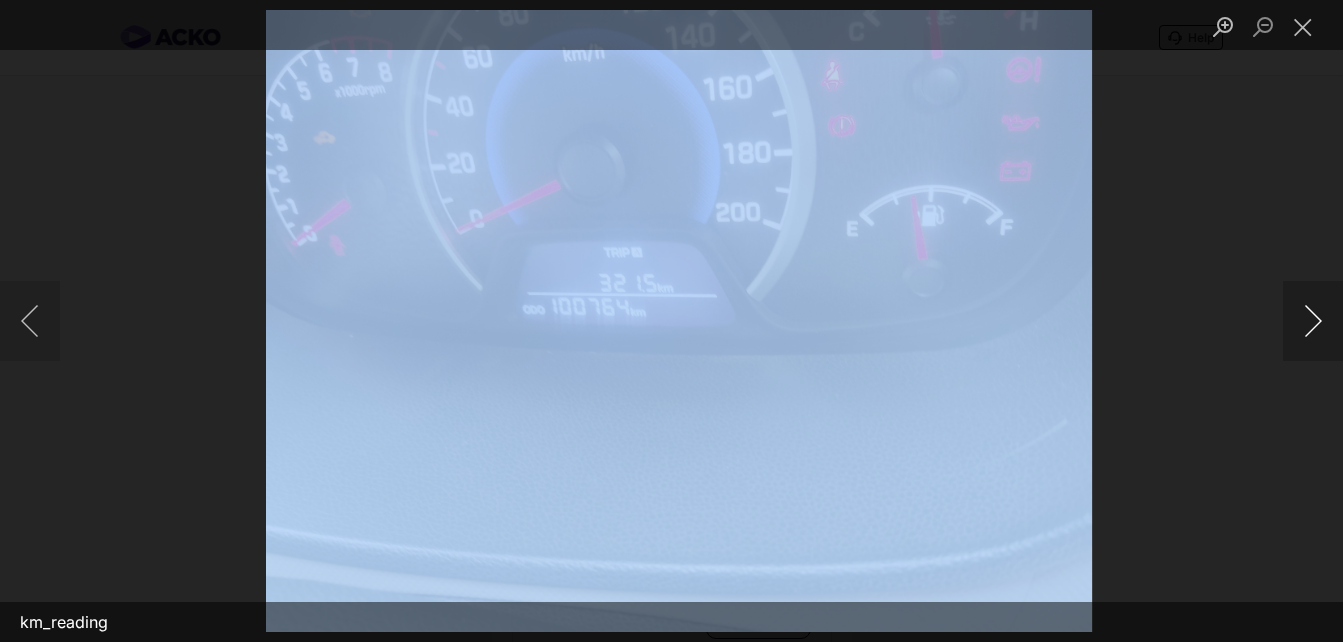 click at bounding box center [1313, 321] 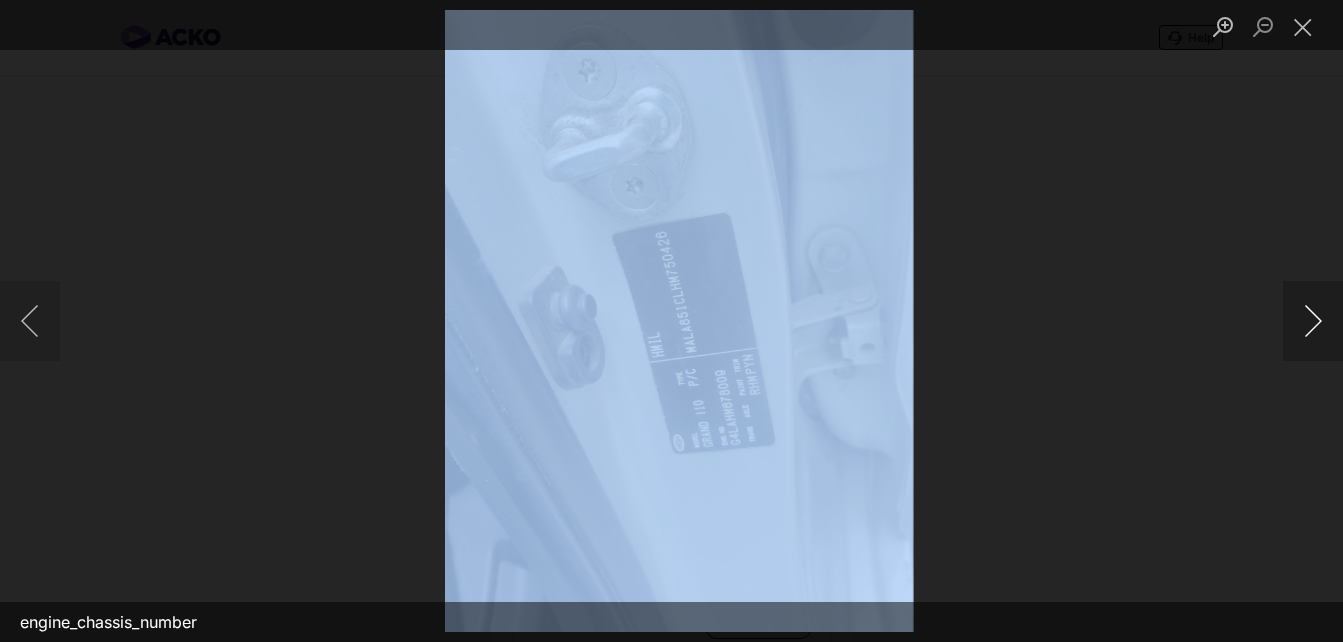 click at bounding box center [1313, 321] 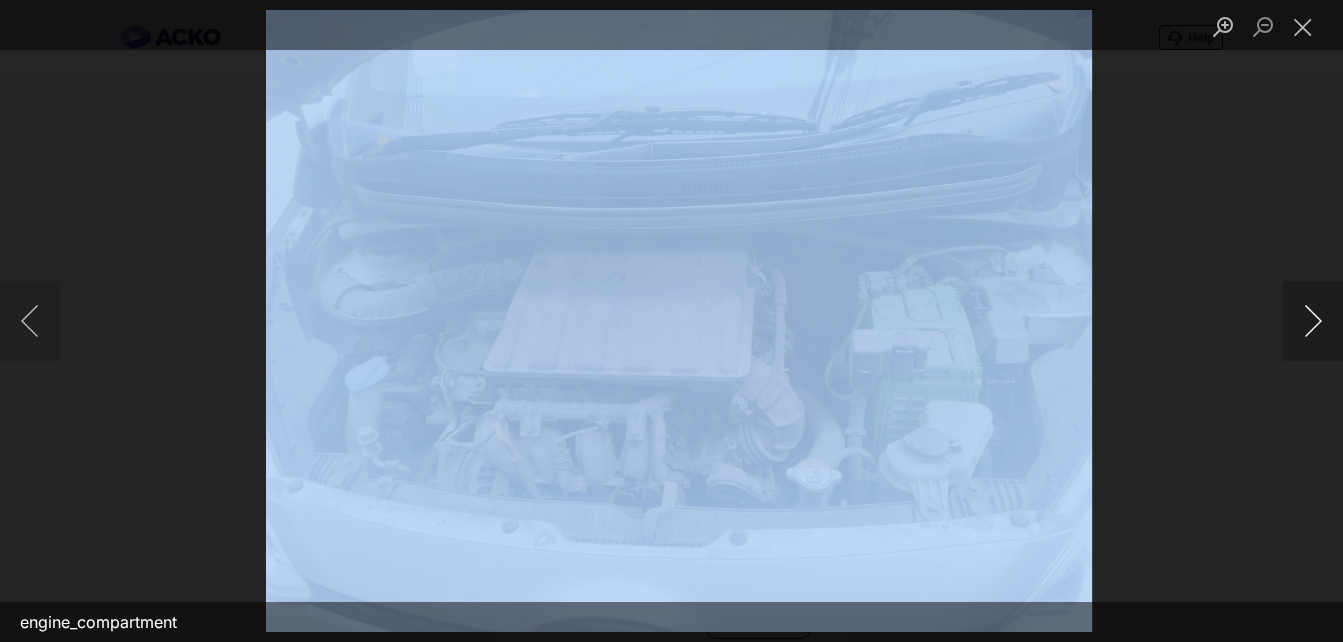 click at bounding box center [1313, 321] 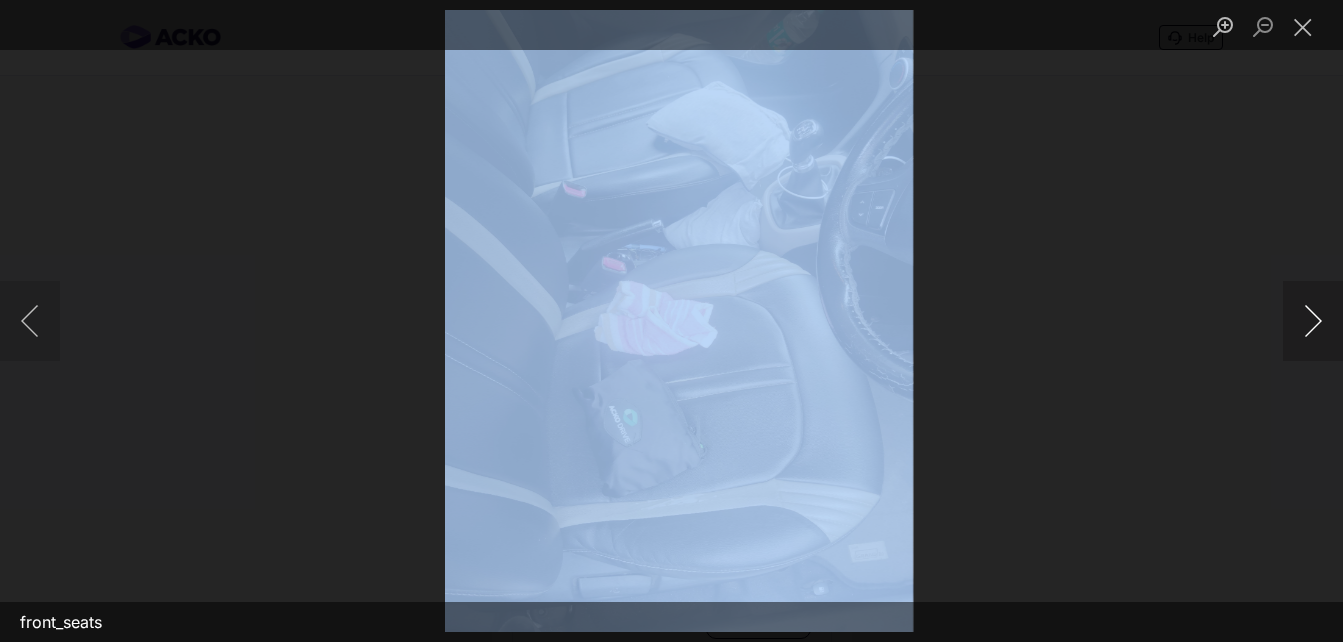 click at bounding box center [1313, 321] 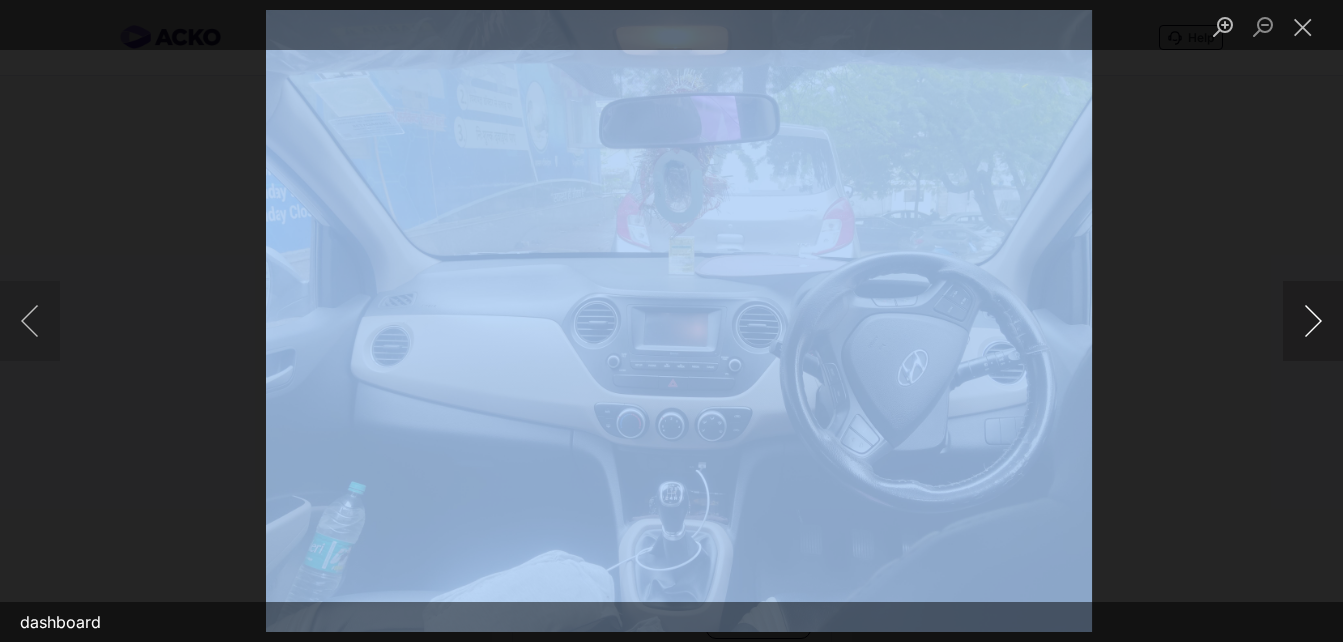click at bounding box center (1313, 321) 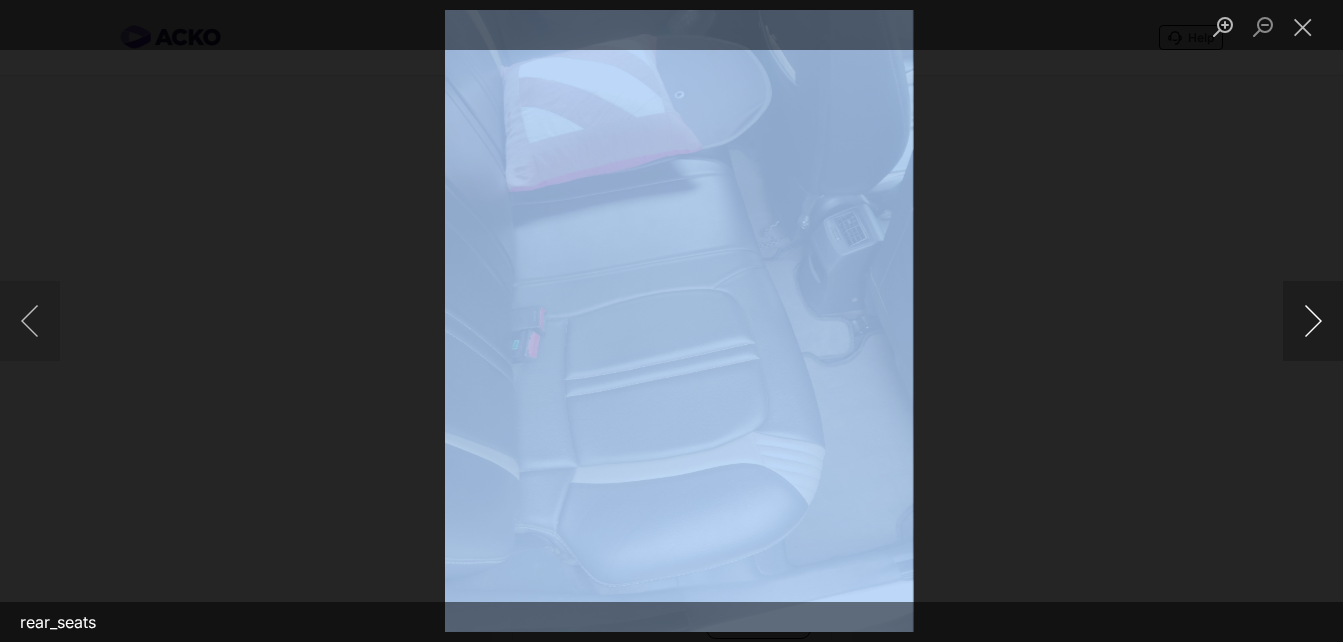 click at bounding box center (1313, 321) 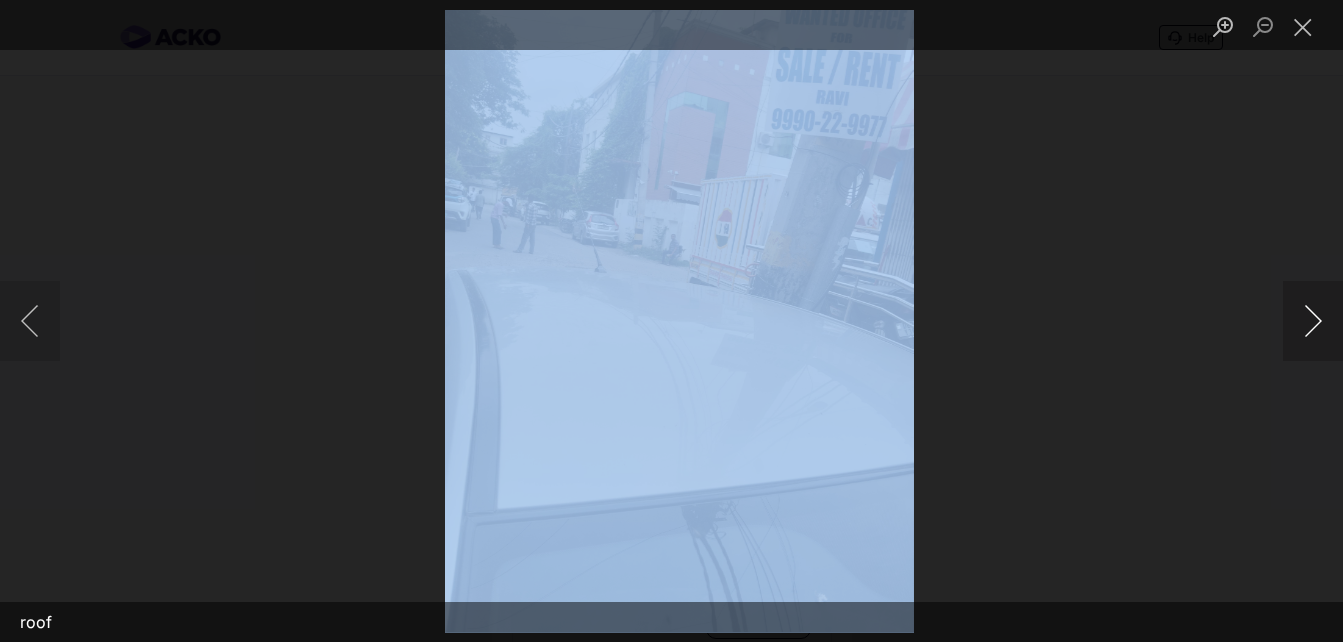 click at bounding box center (1313, 321) 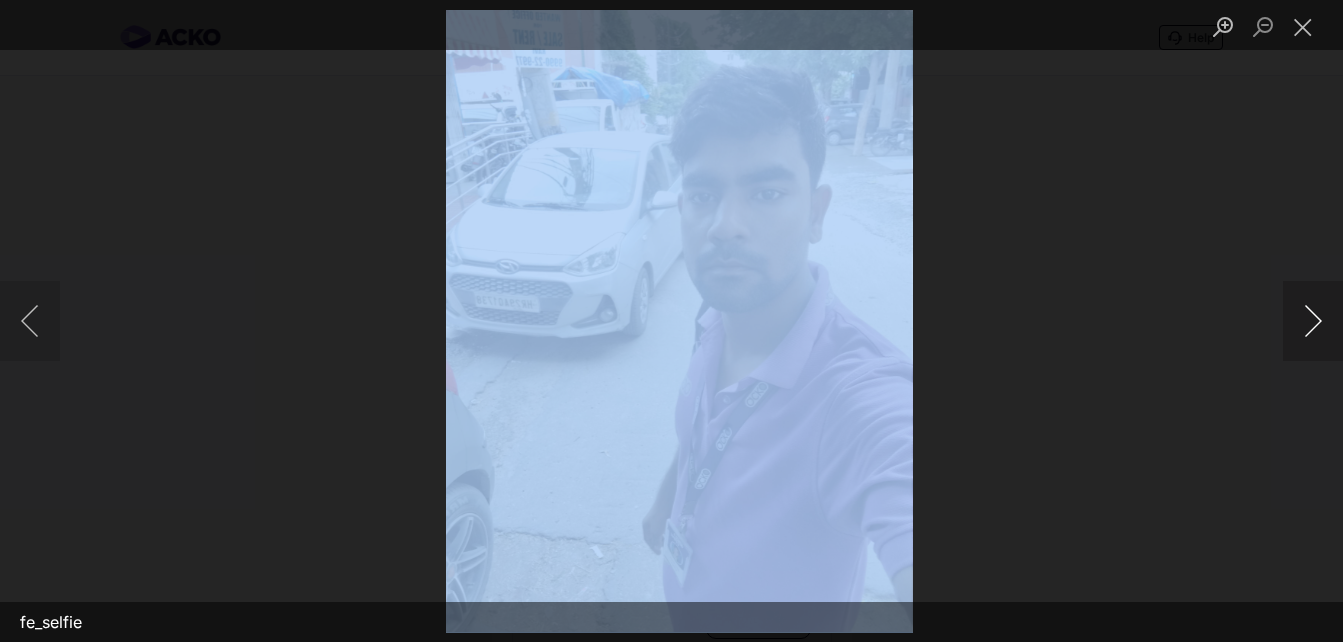 click at bounding box center [1313, 321] 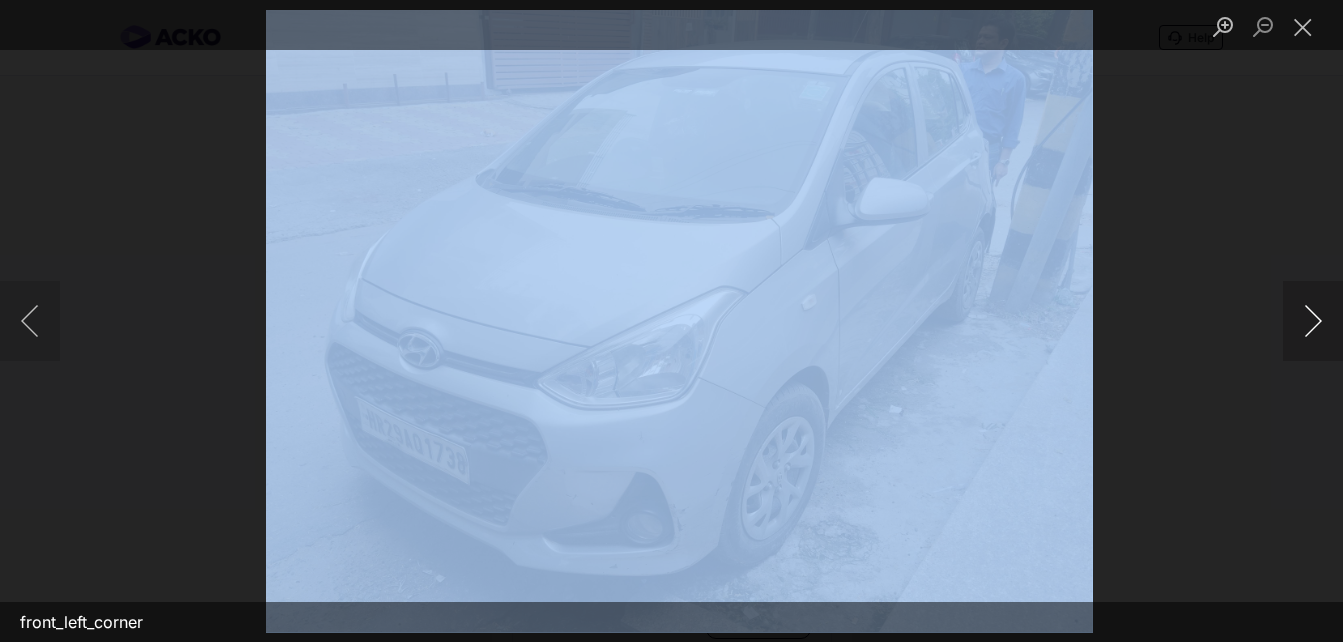 click at bounding box center [1313, 321] 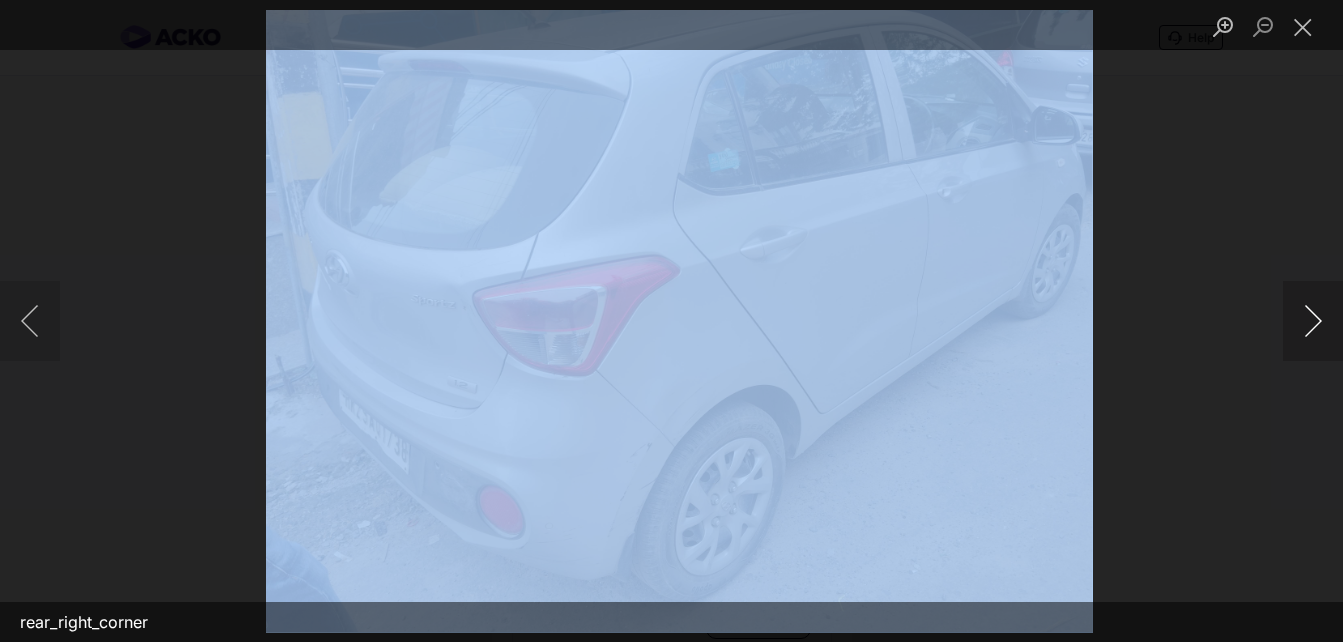 click at bounding box center [1313, 321] 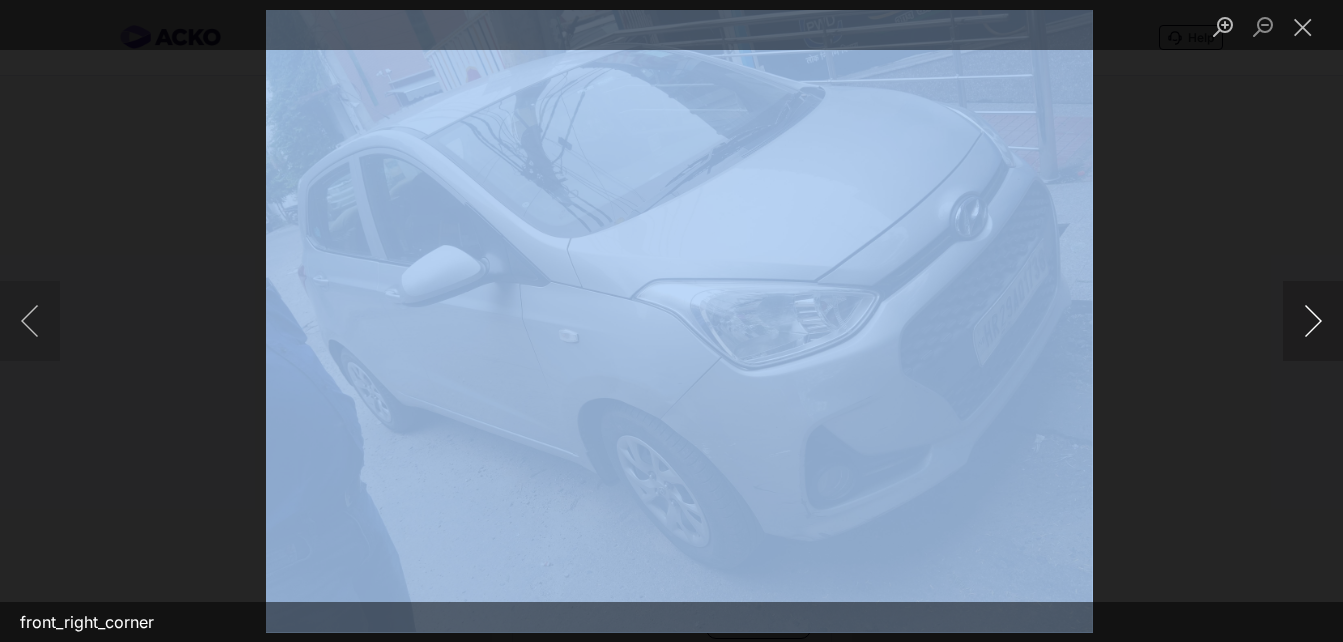 click at bounding box center [1313, 321] 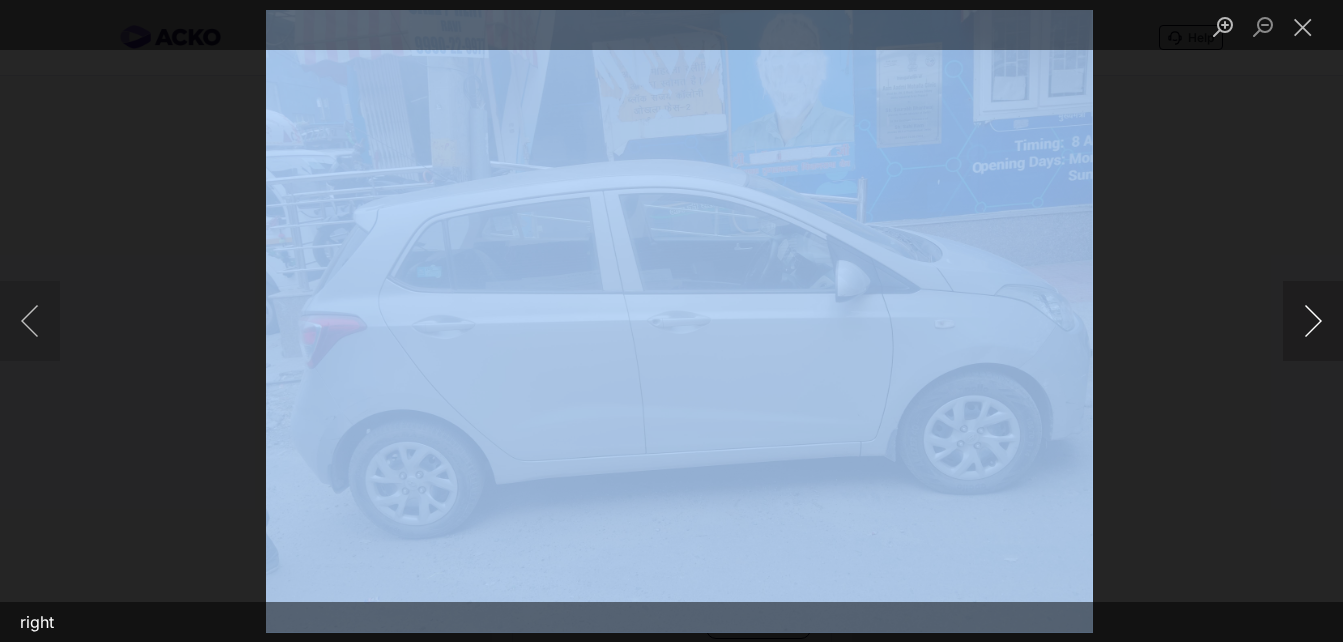 click at bounding box center (1313, 321) 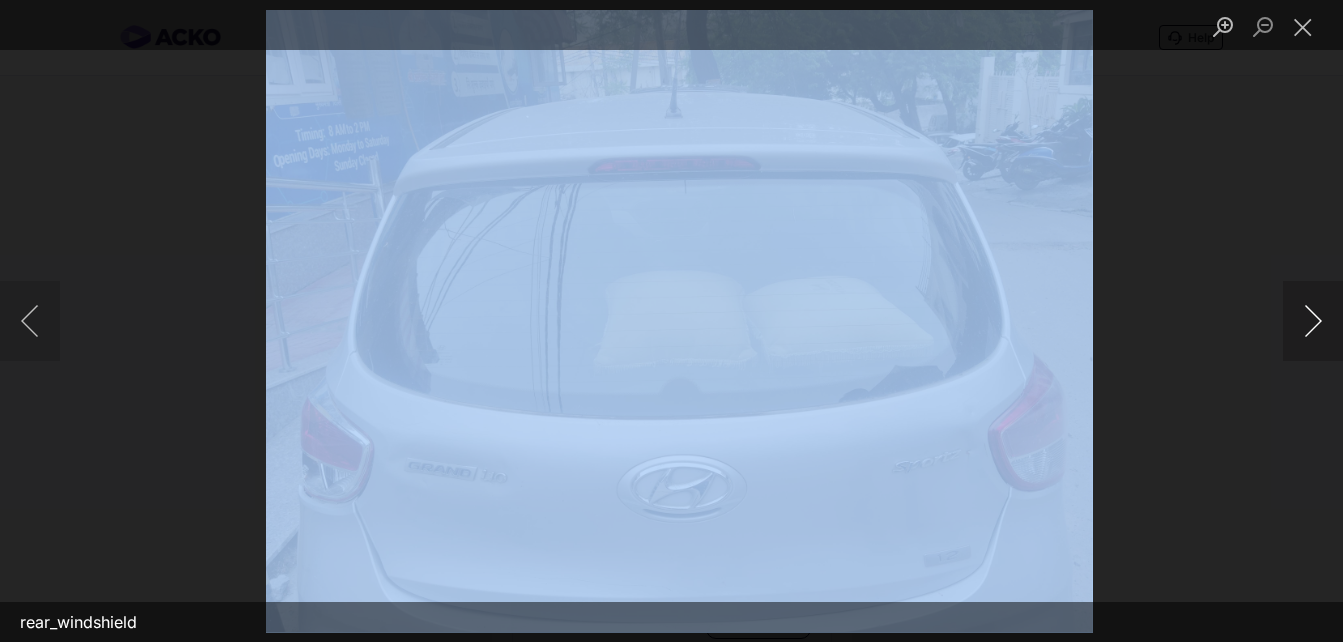 click at bounding box center (1313, 321) 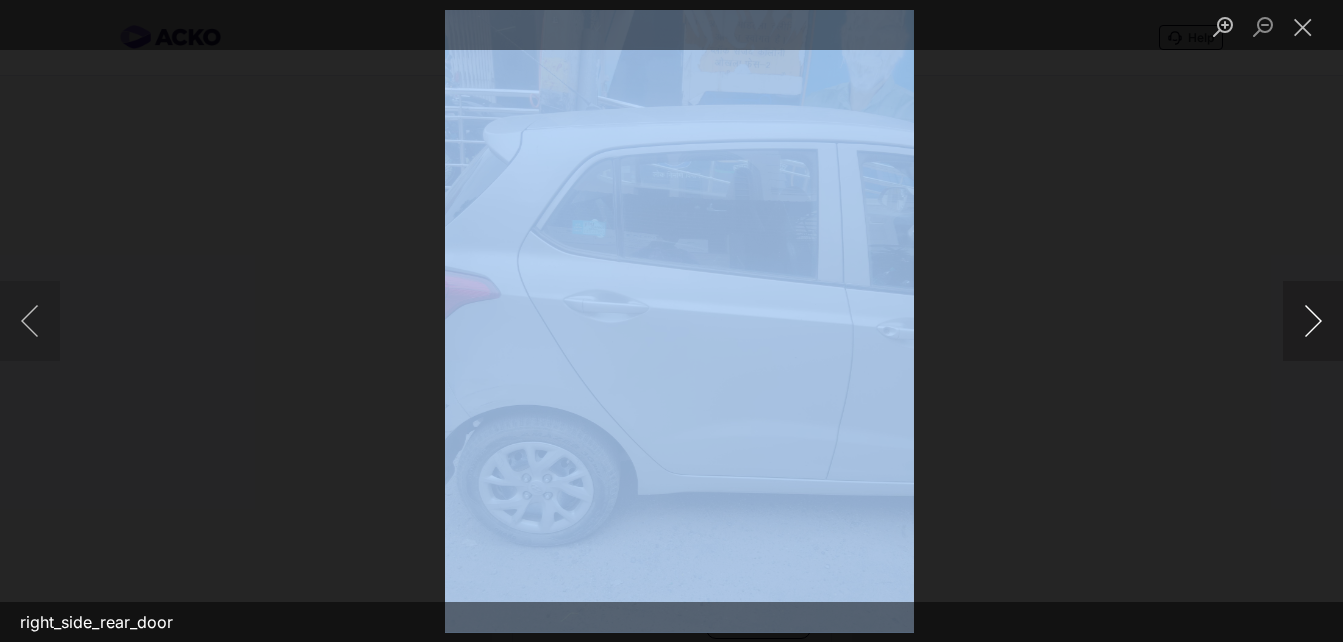 click at bounding box center [1313, 321] 